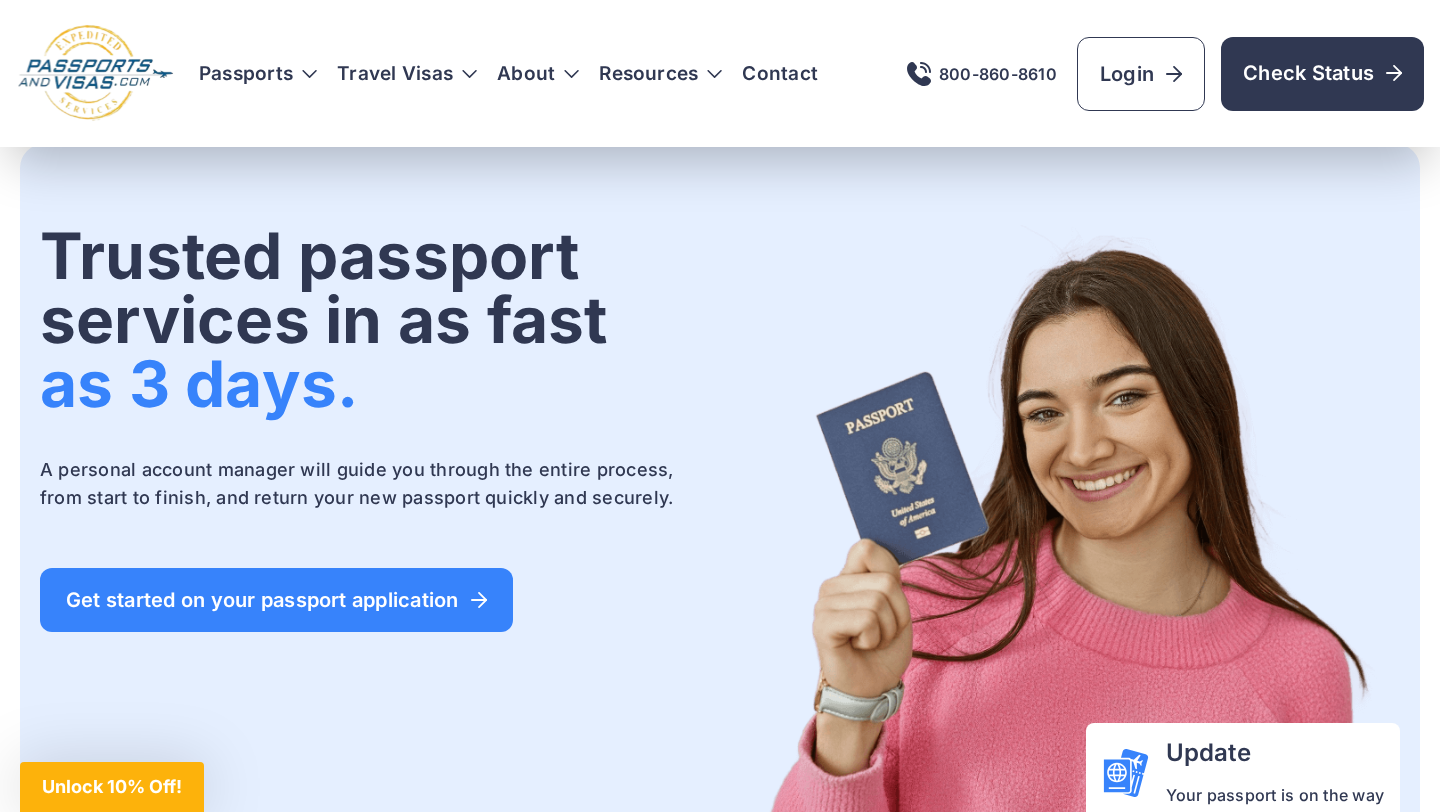 scroll, scrollTop: 759, scrollLeft: 0, axis: vertical 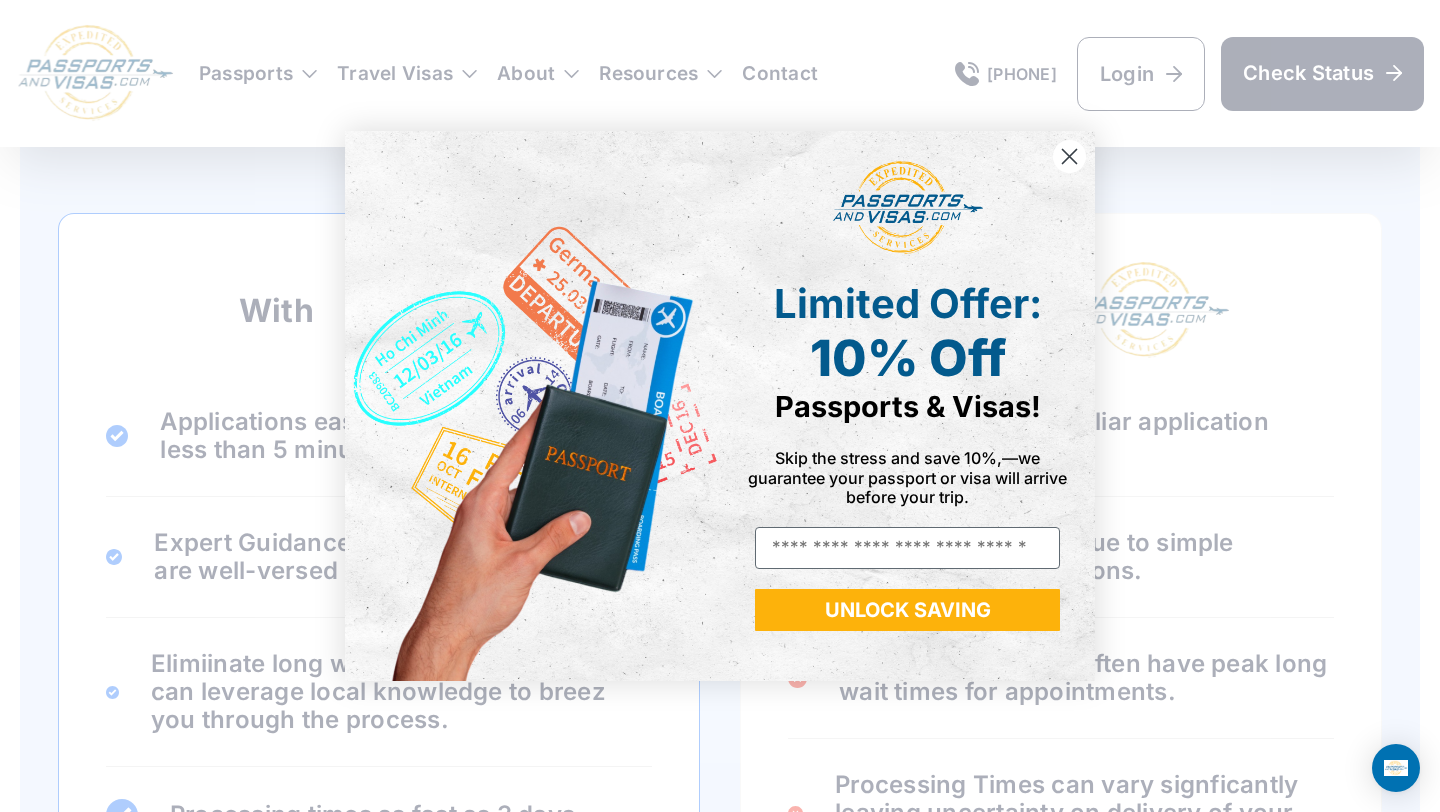 click 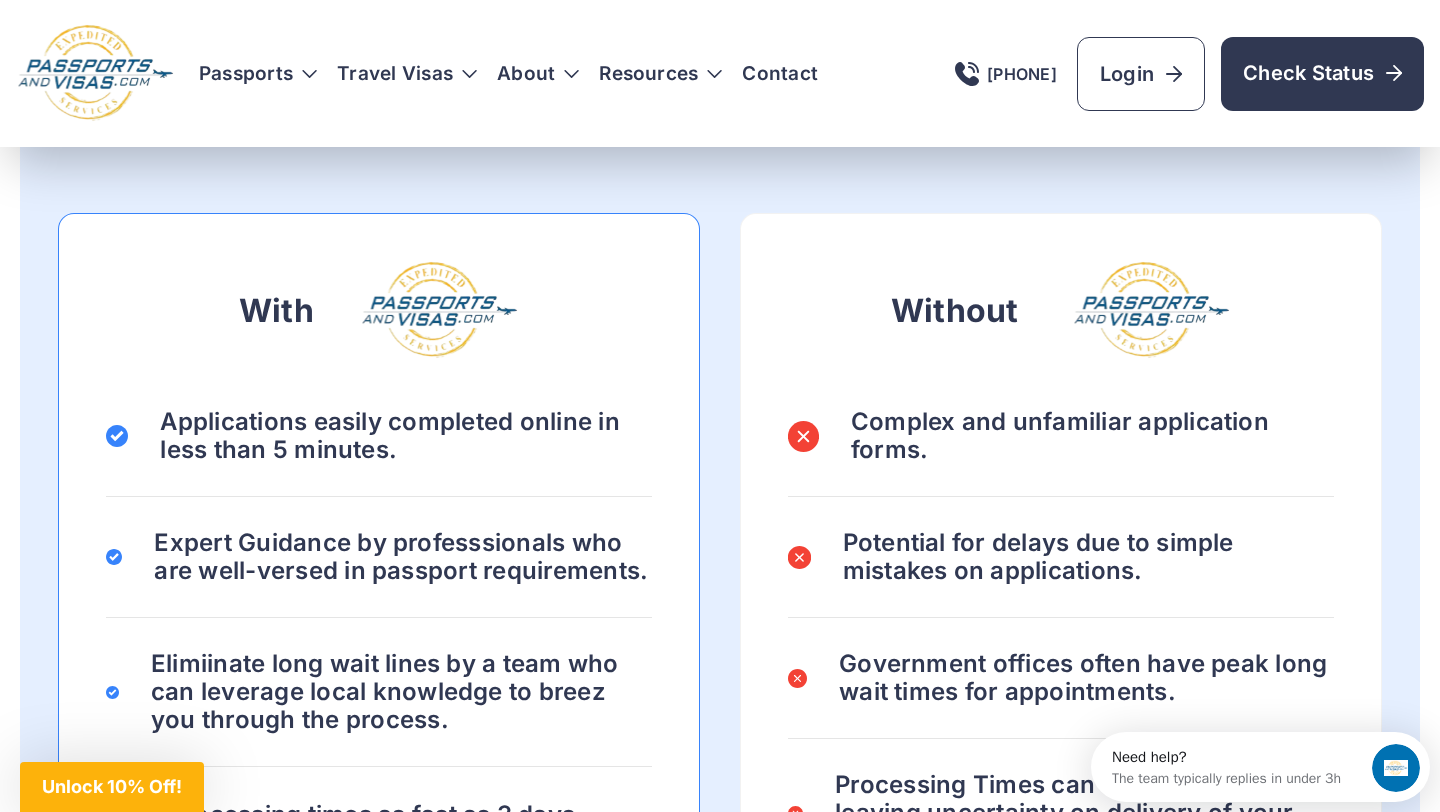 scroll, scrollTop: 0, scrollLeft: 0, axis: both 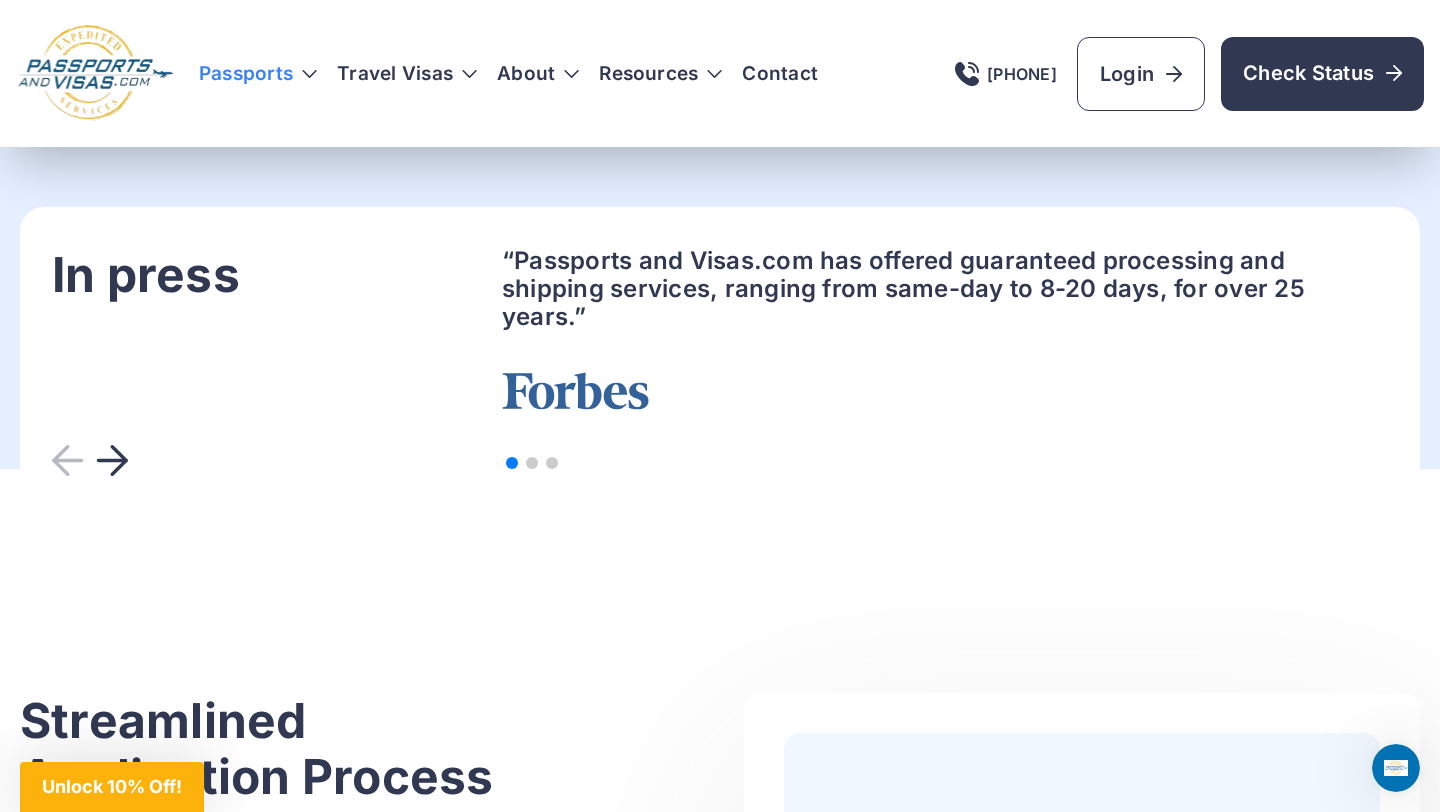 click on "Passports" at bounding box center (258, 74) 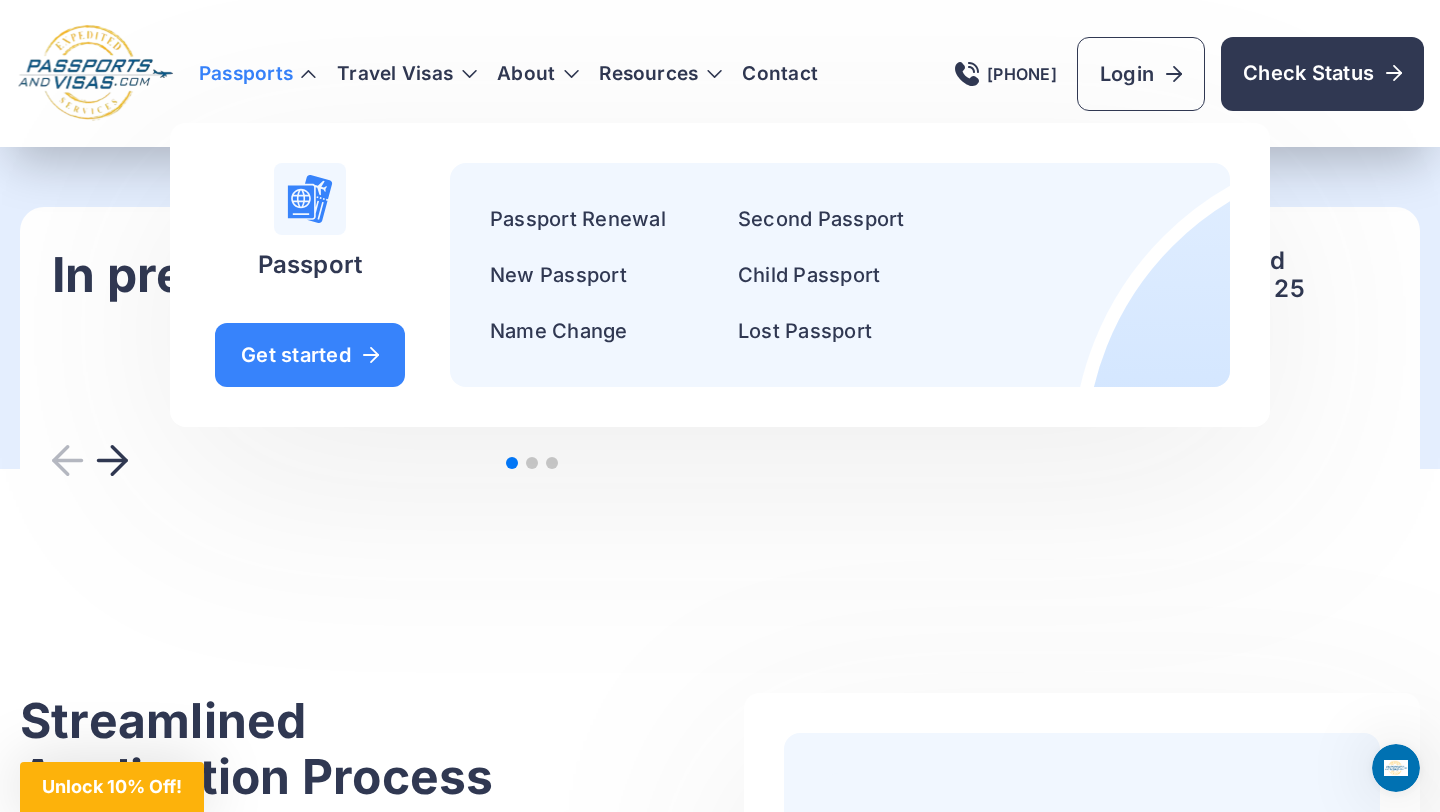 click at bounding box center [945, 464] 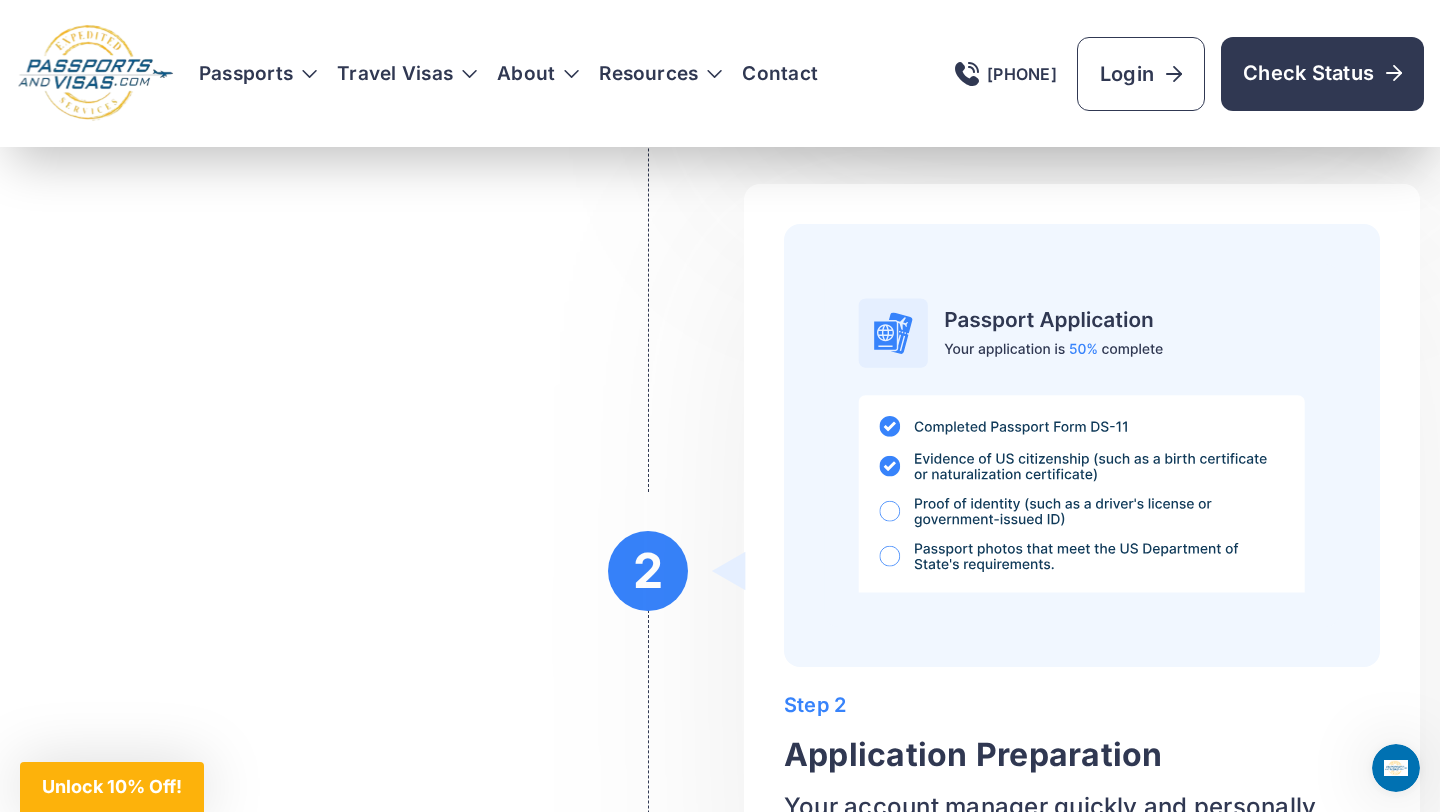 scroll, scrollTop: 7686, scrollLeft: 0, axis: vertical 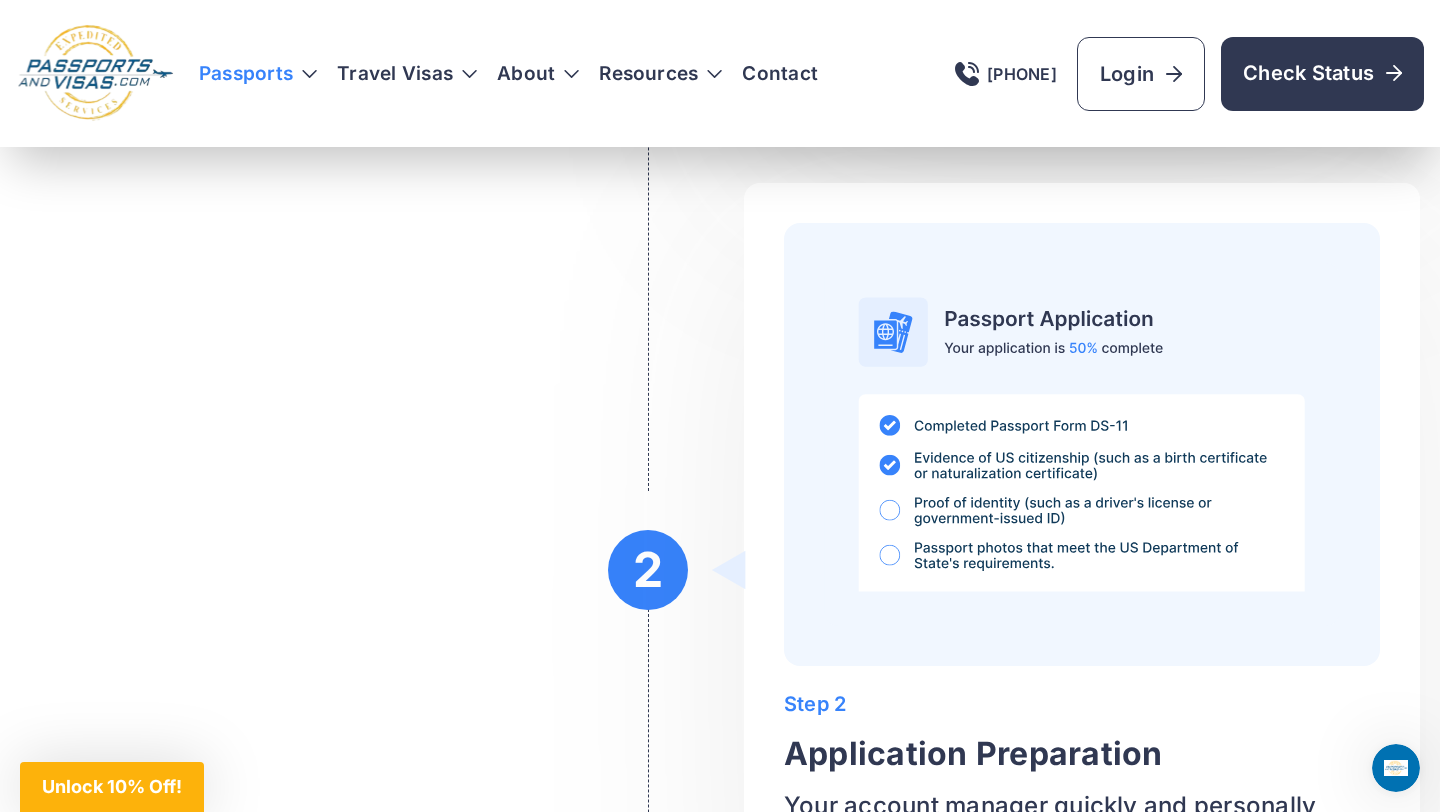 click on "Passports" at bounding box center [258, 74] 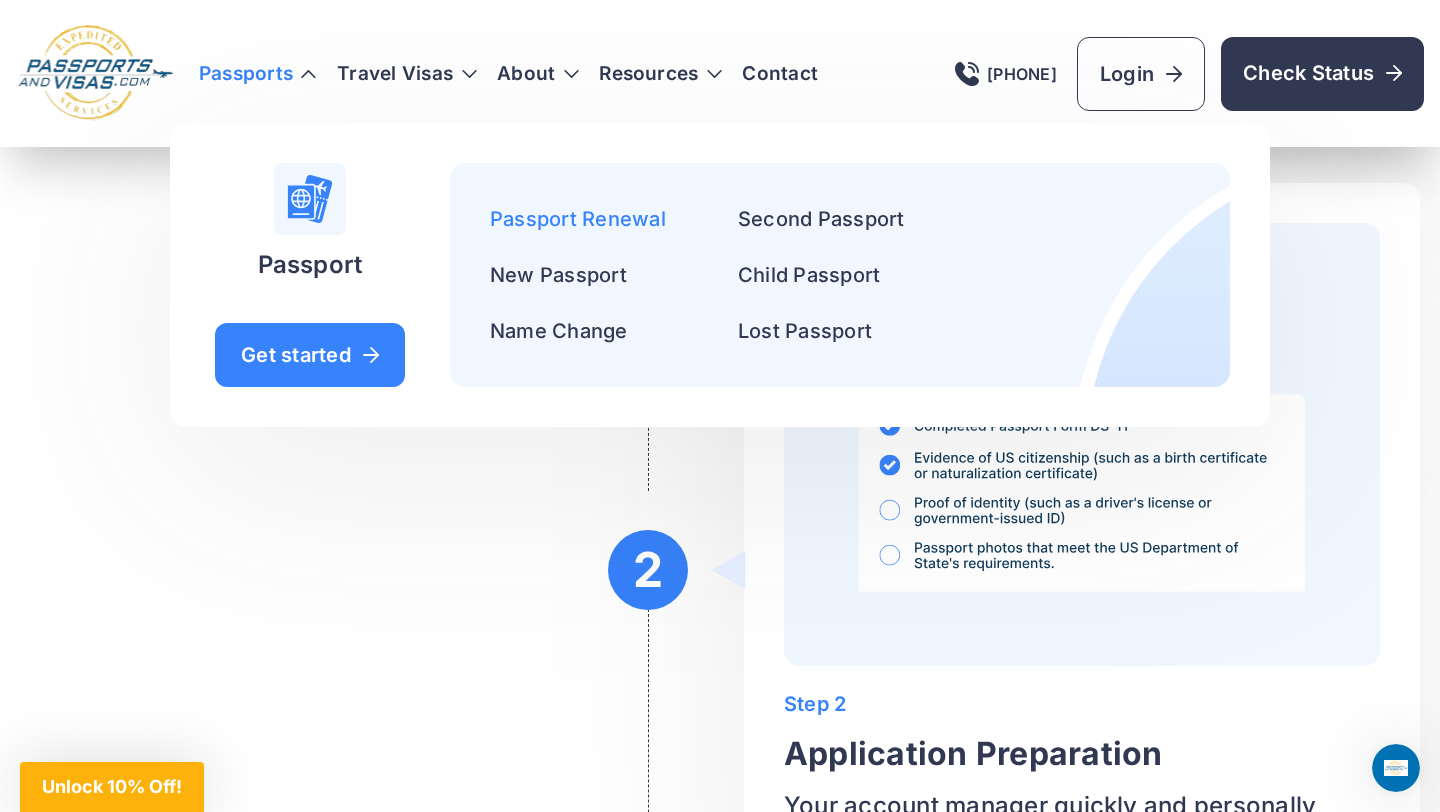click on "Passport Renewal" at bounding box center (578, 219) 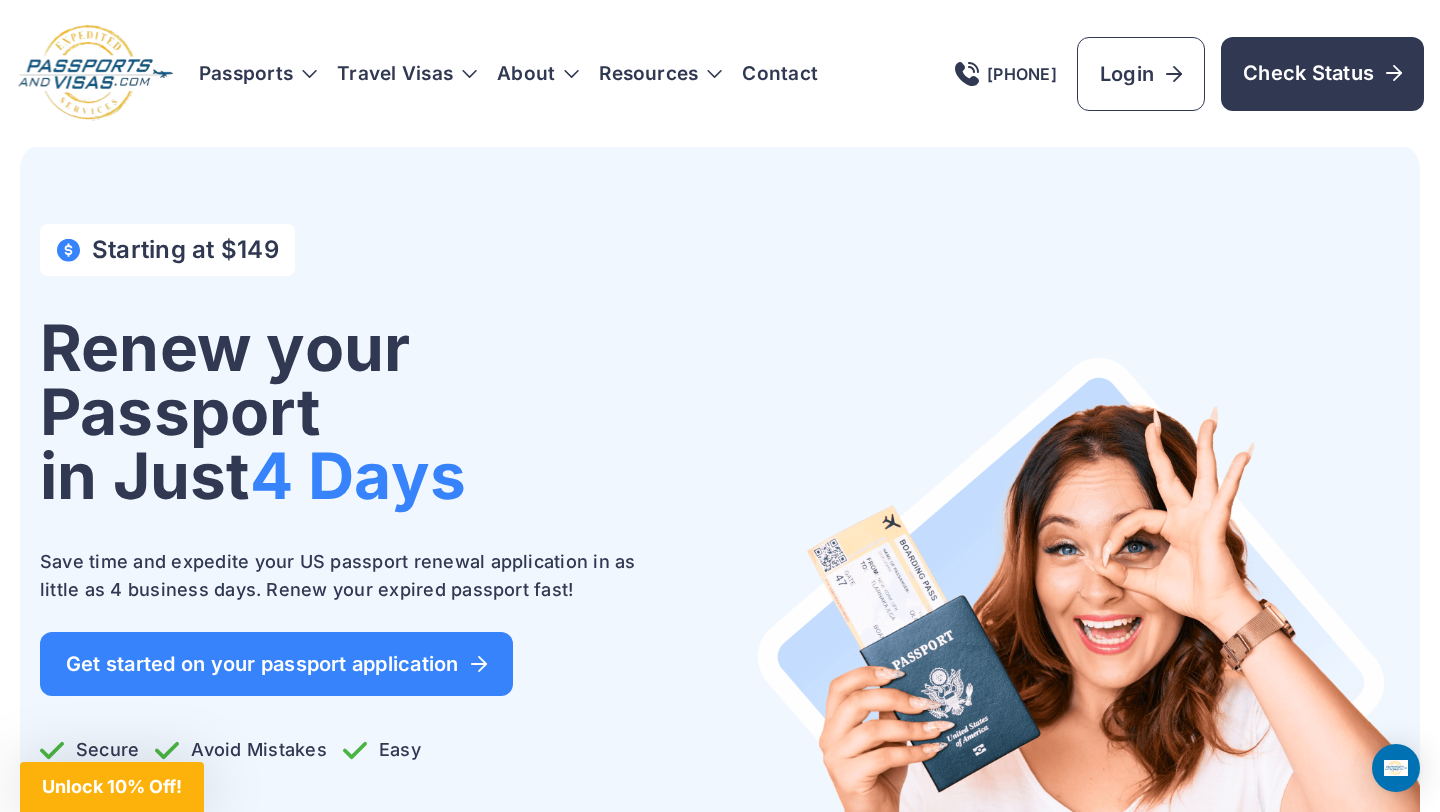 scroll, scrollTop: 0, scrollLeft: 0, axis: both 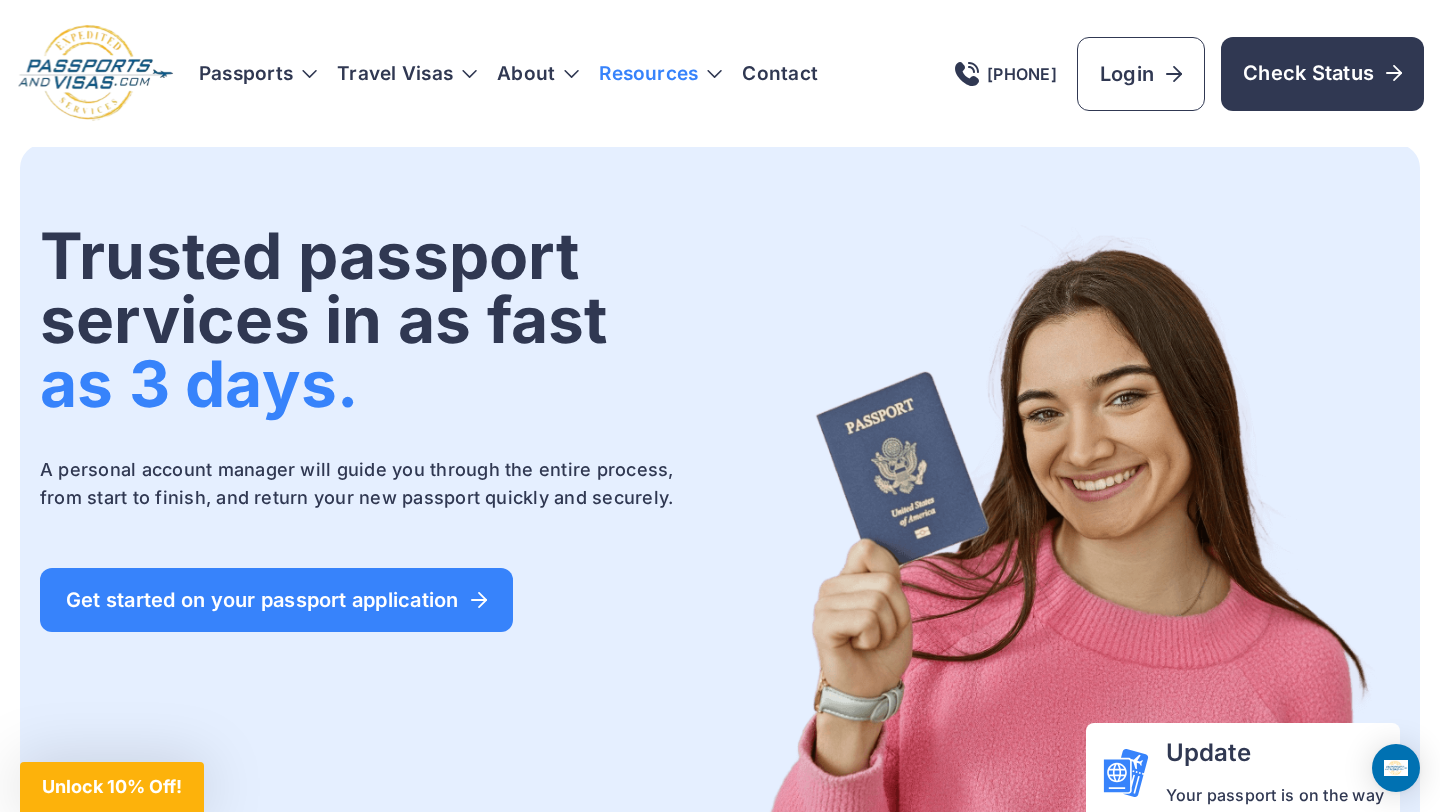 click on "Resources" at bounding box center (660, 74) 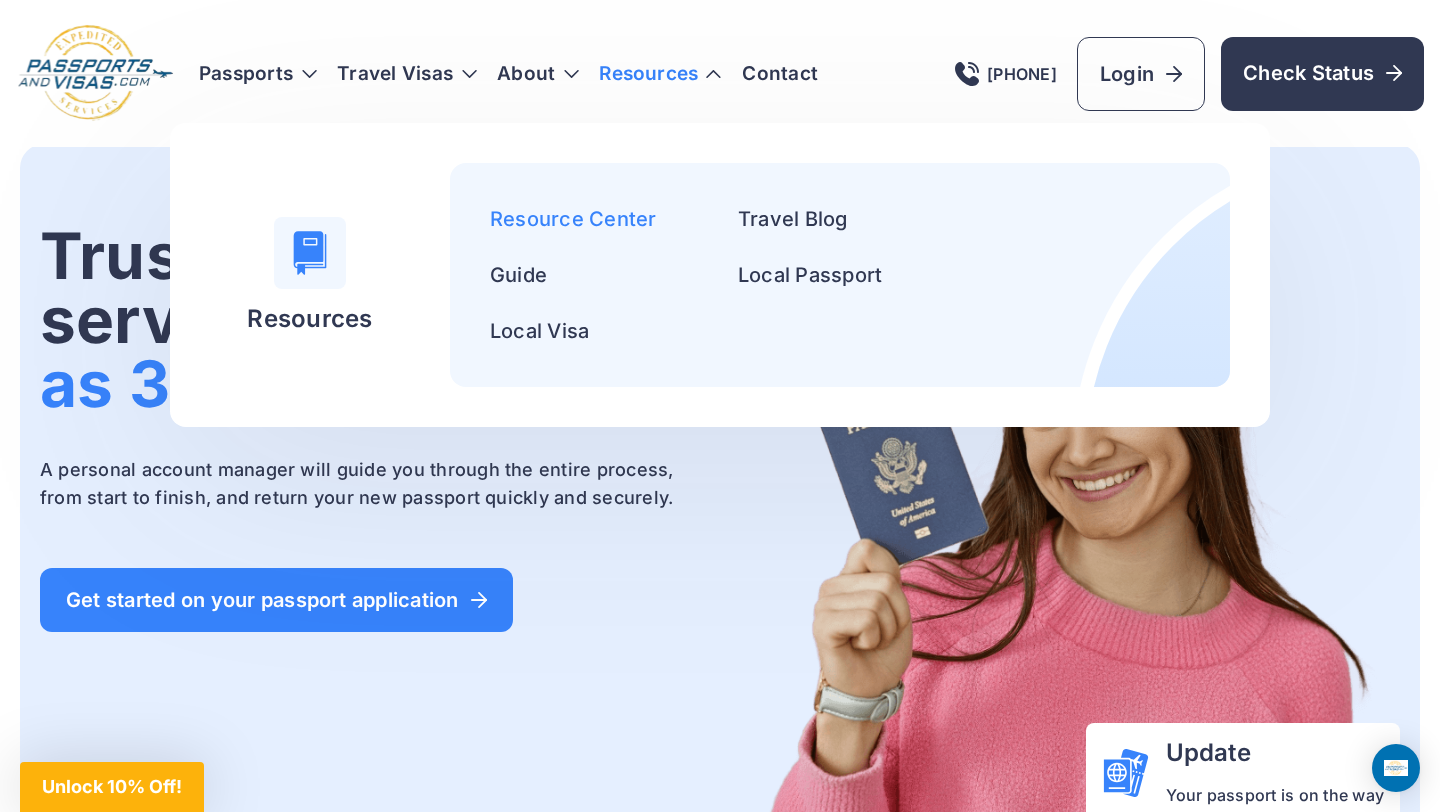 click on "Resource Center" at bounding box center [573, 219] 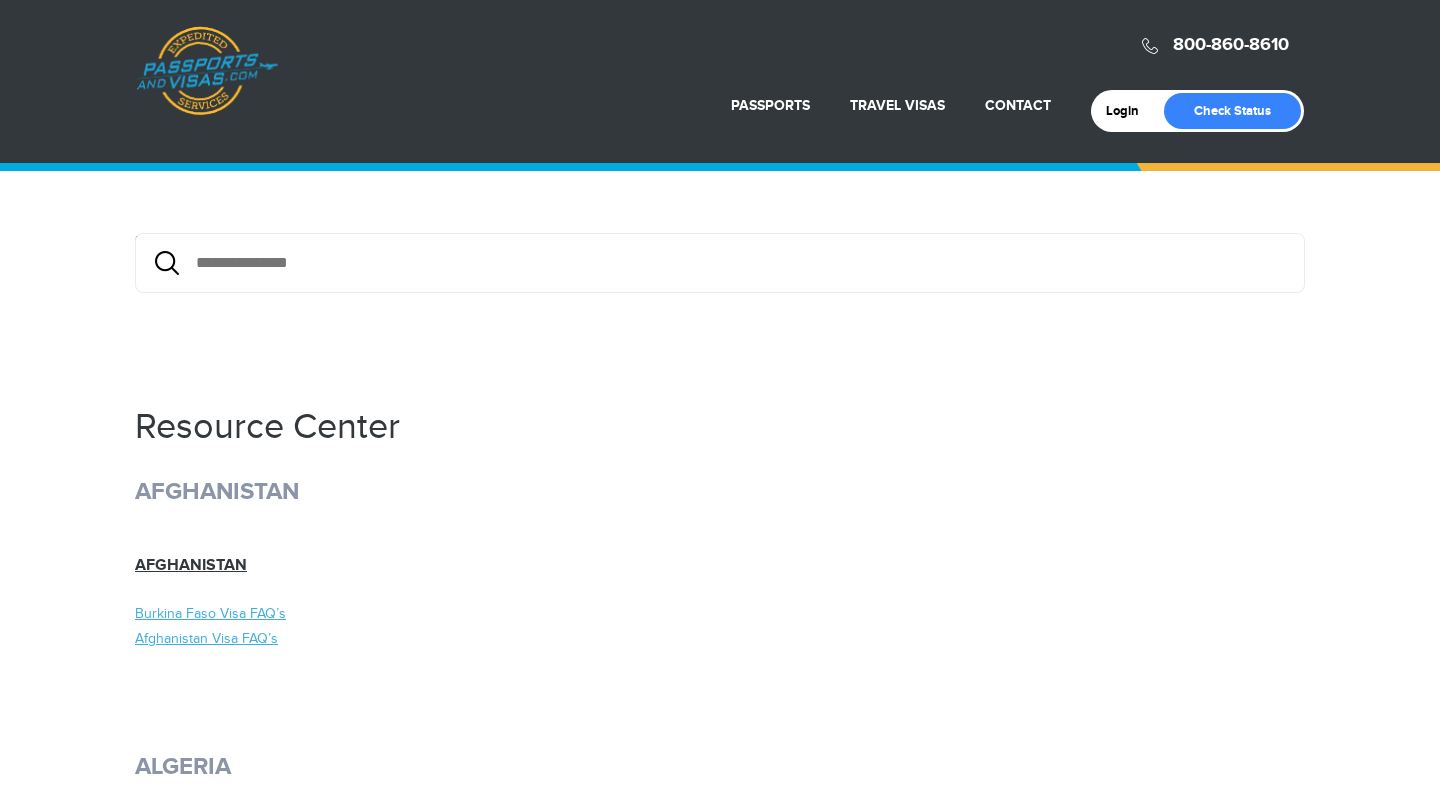 scroll, scrollTop: 0, scrollLeft: 0, axis: both 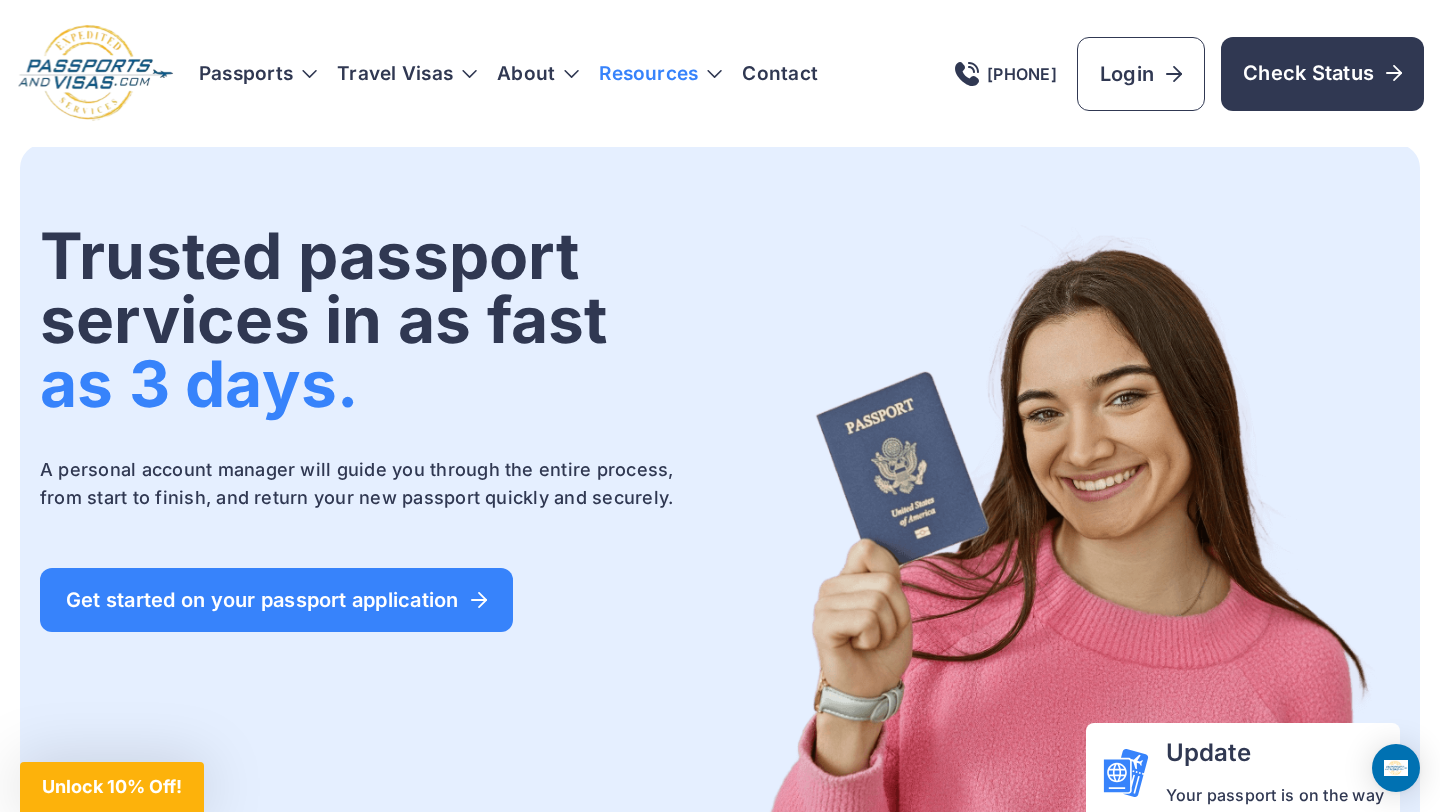 click on "Resources" at bounding box center (660, 74) 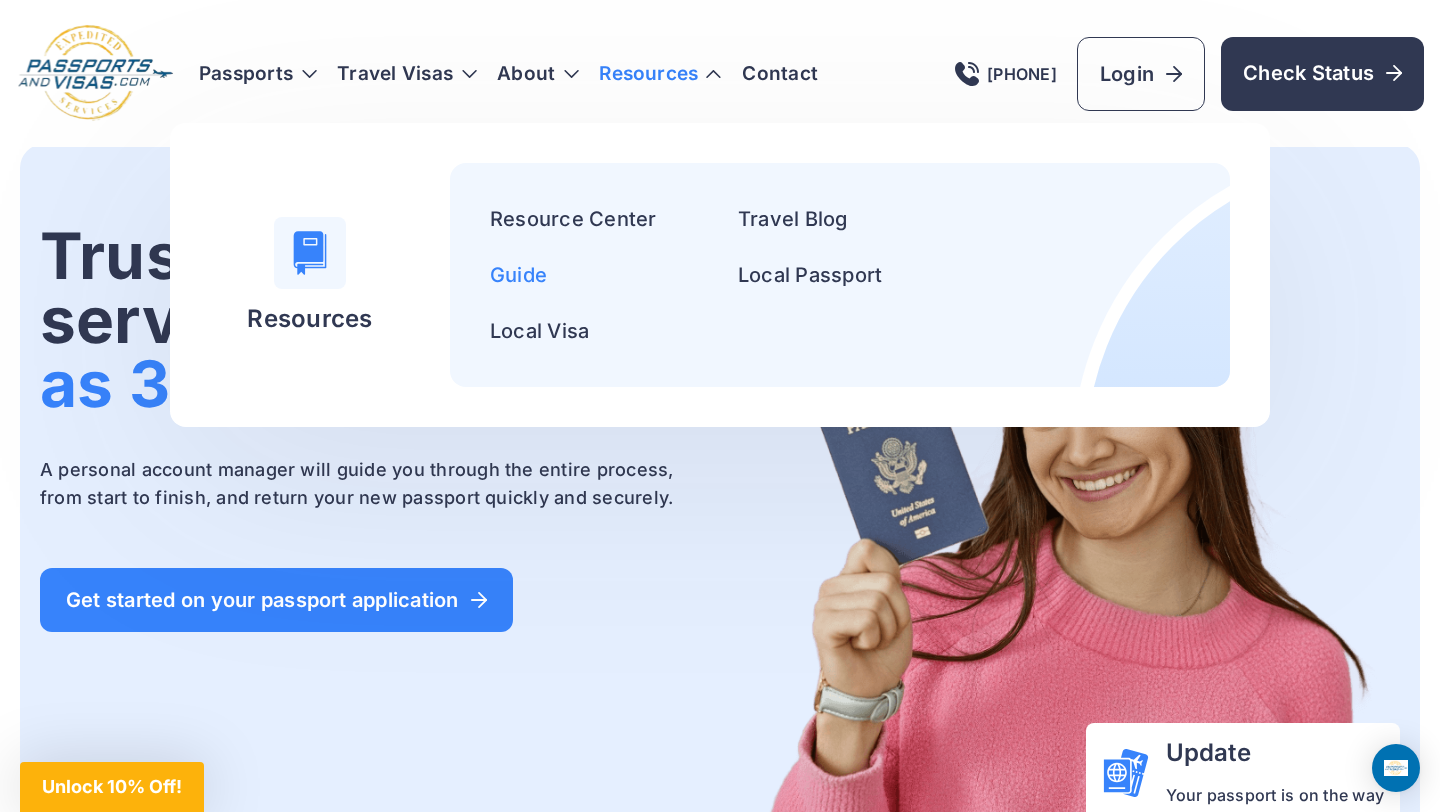 click on "Guide" at bounding box center (518, 275) 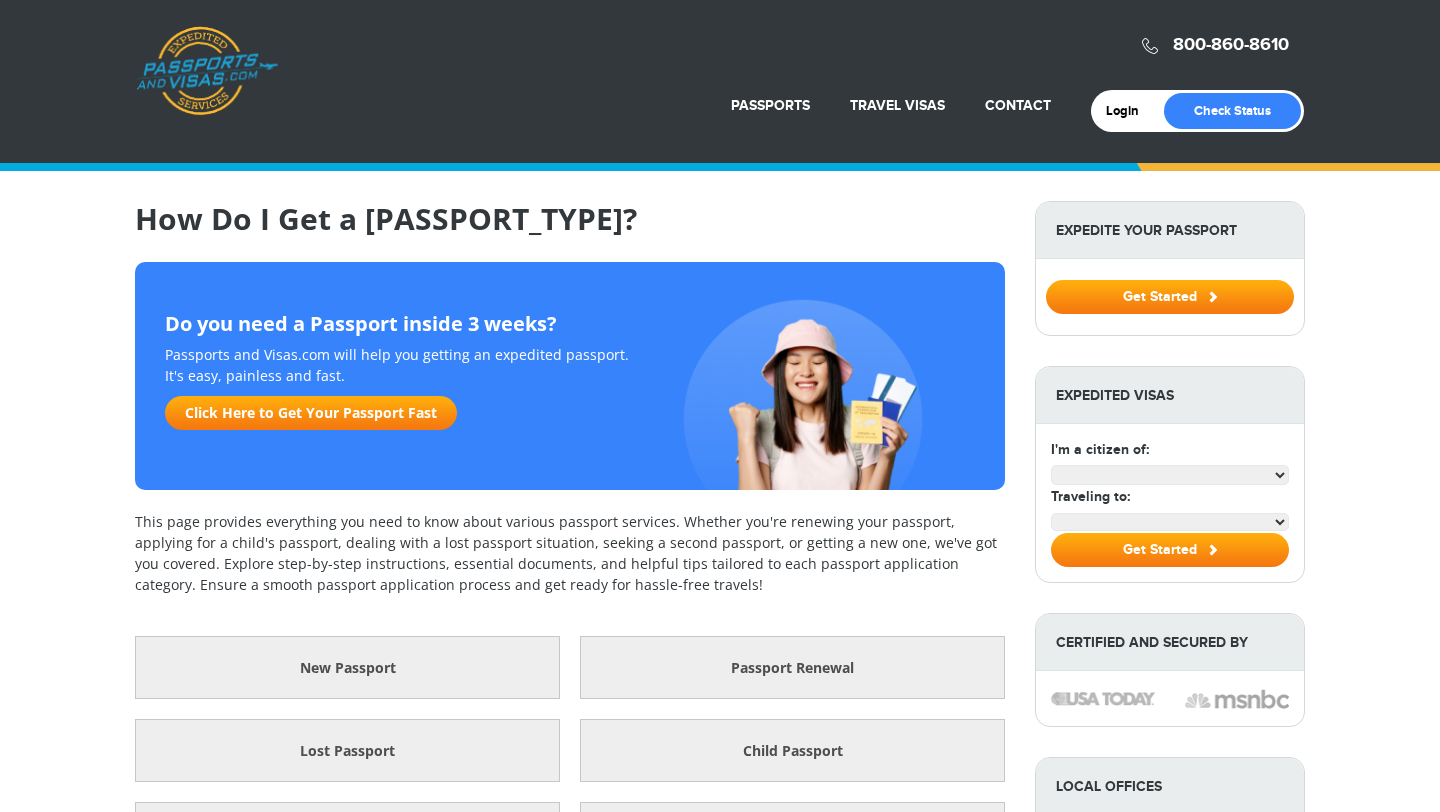 scroll, scrollTop: 0, scrollLeft: 0, axis: both 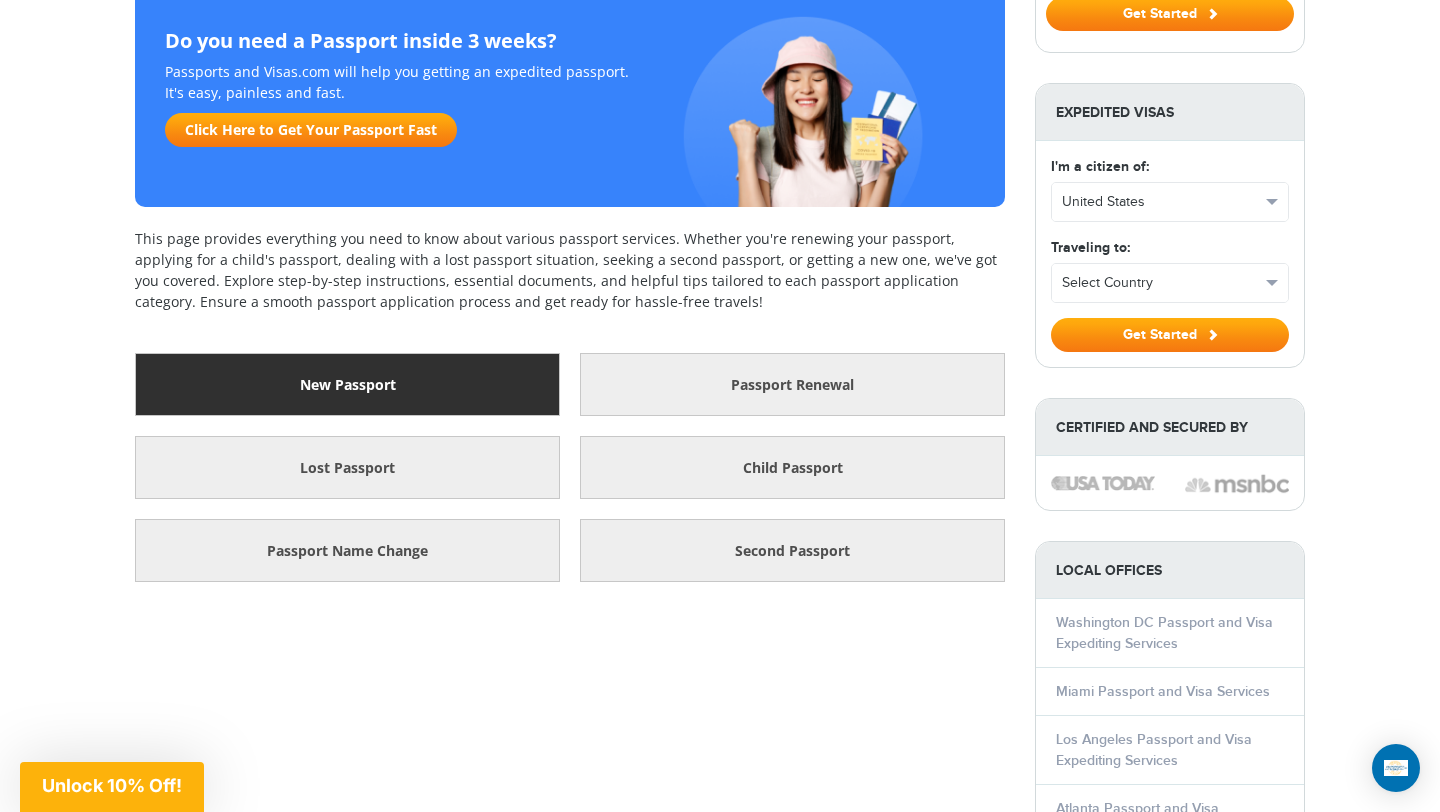 click on "New Passport" at bounding box center [347, 384] 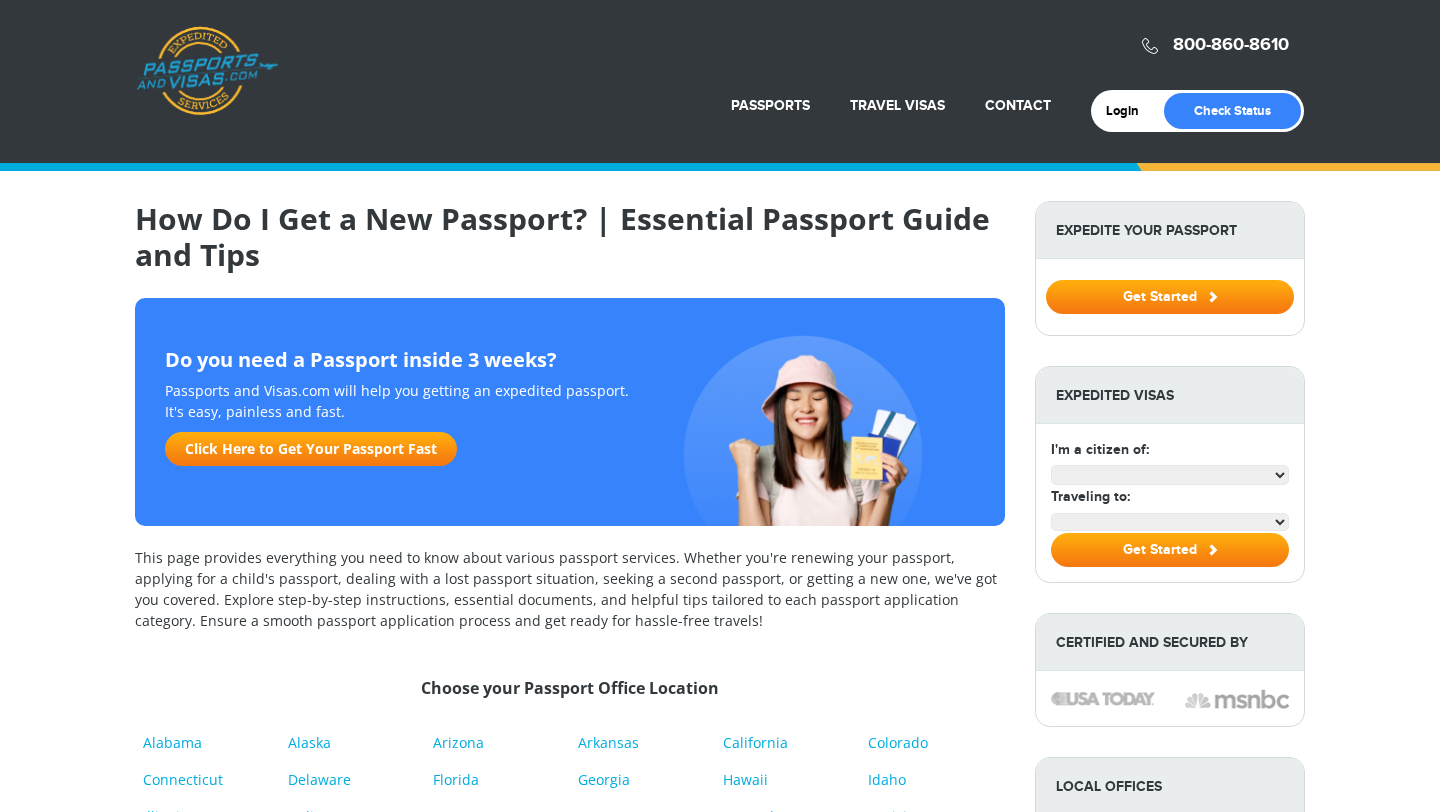 scroll, scrollTop: 0, scrollLeft: 0, axis: both 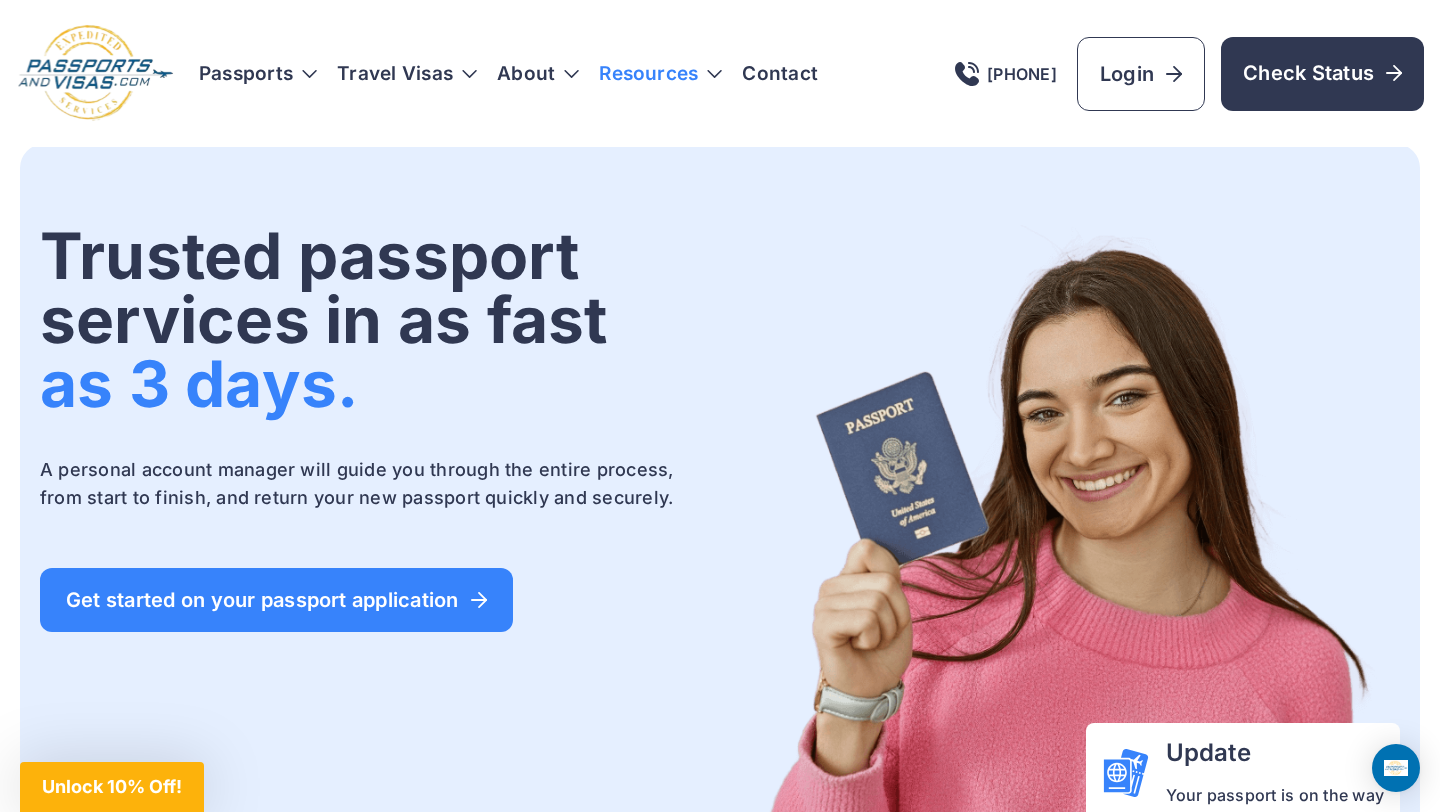 click on "Resources" at bounding box center (660, 74) 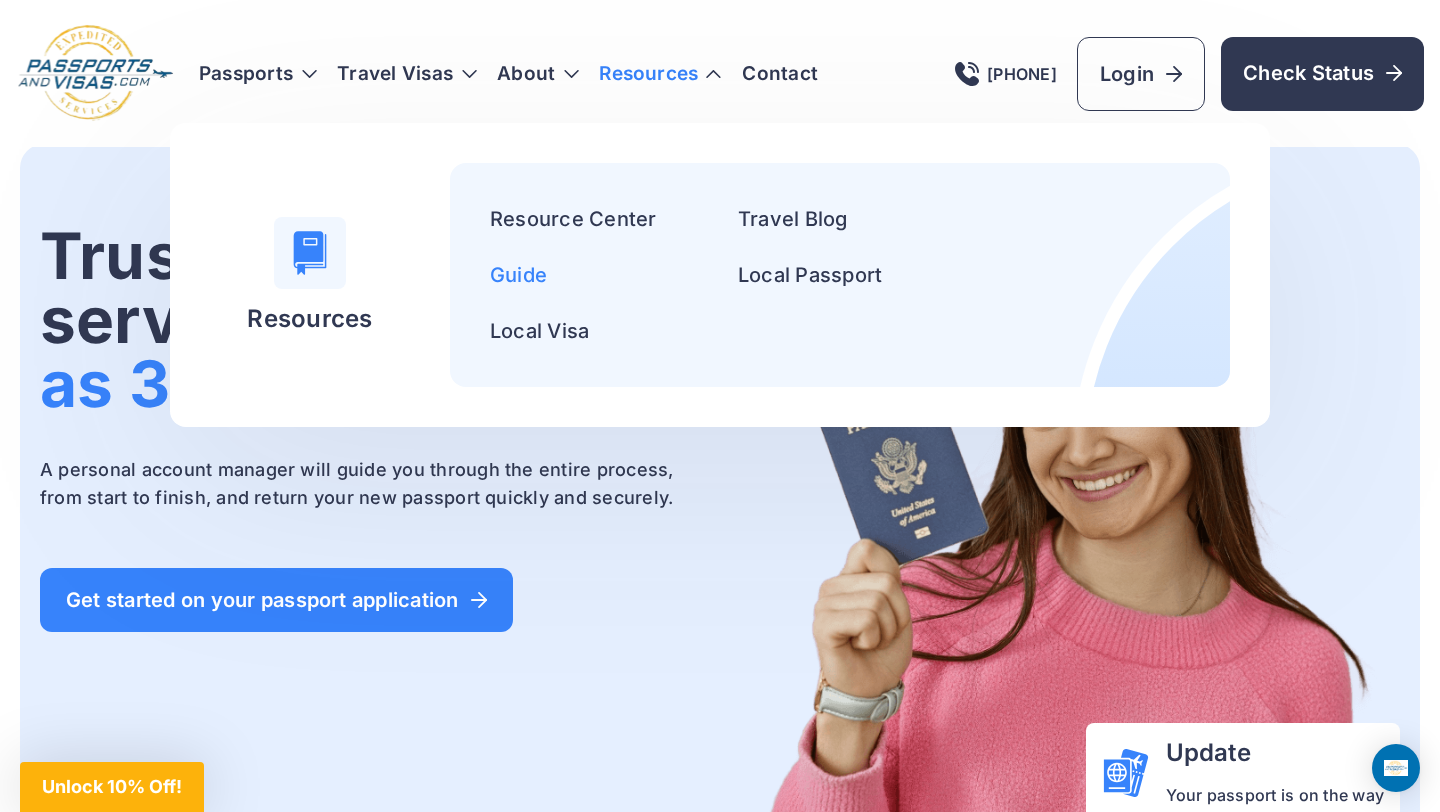 click on "Guide" at bounding box center (518, 275) 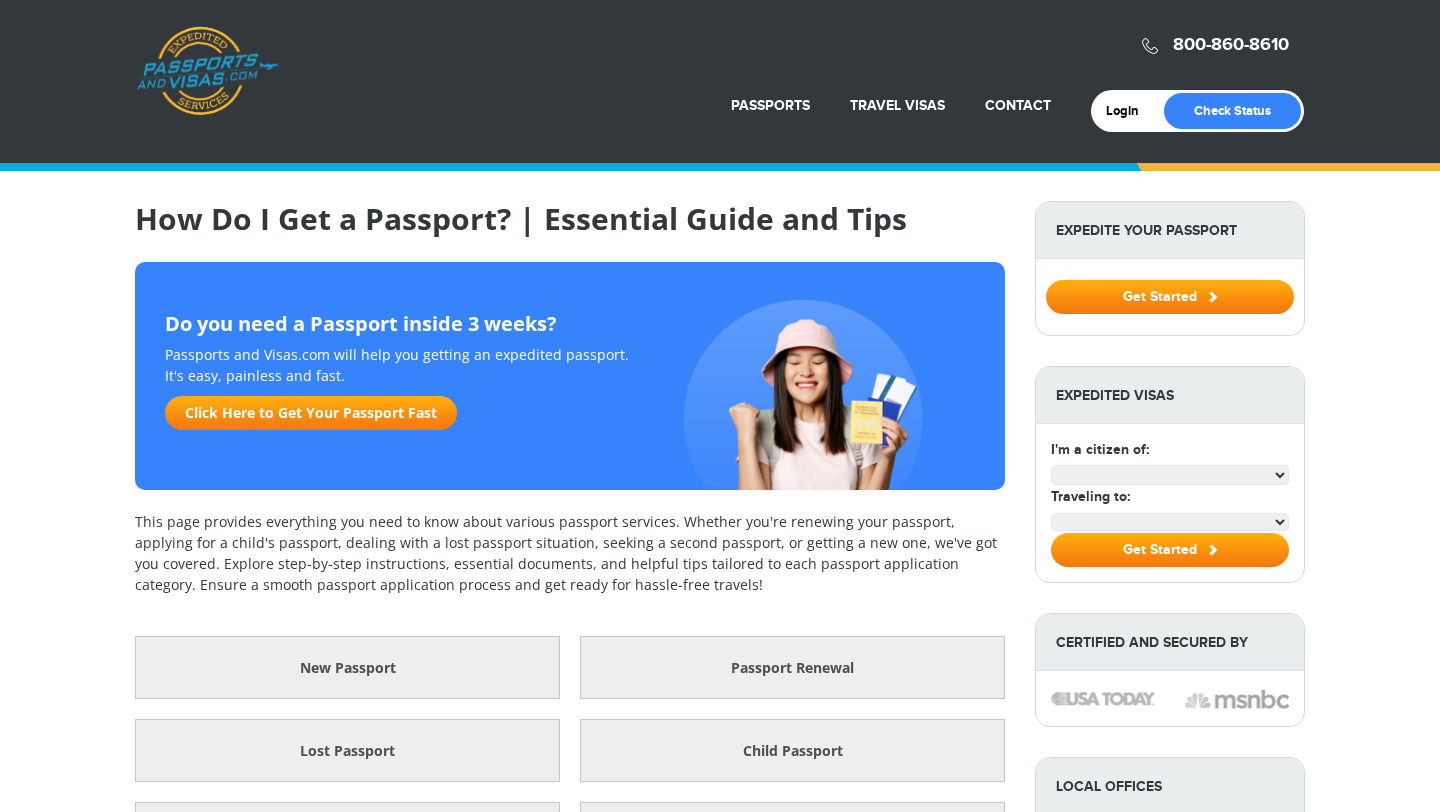 scroll, scrollTop: 0, scrollLeft: 0, axis: both 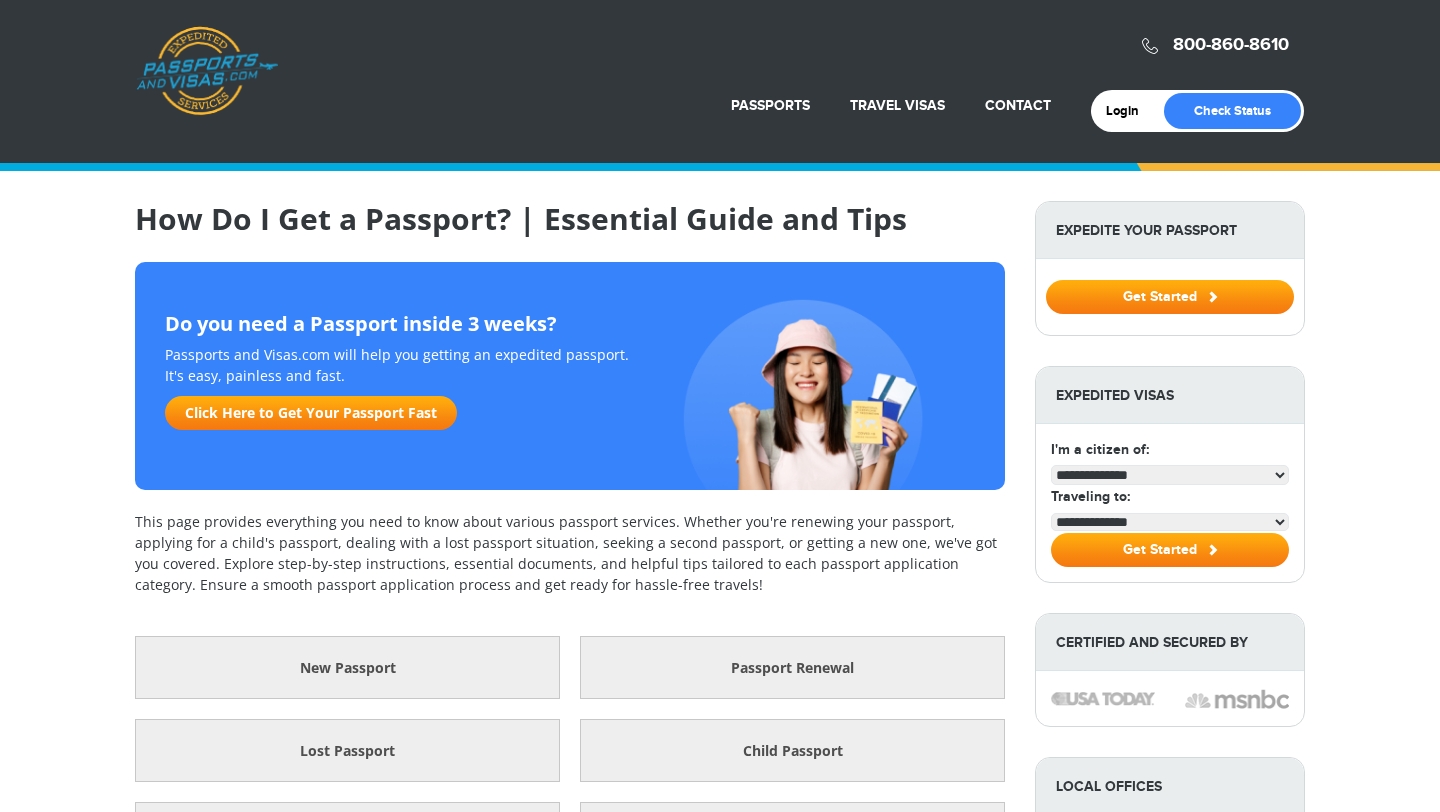 select on "**********" 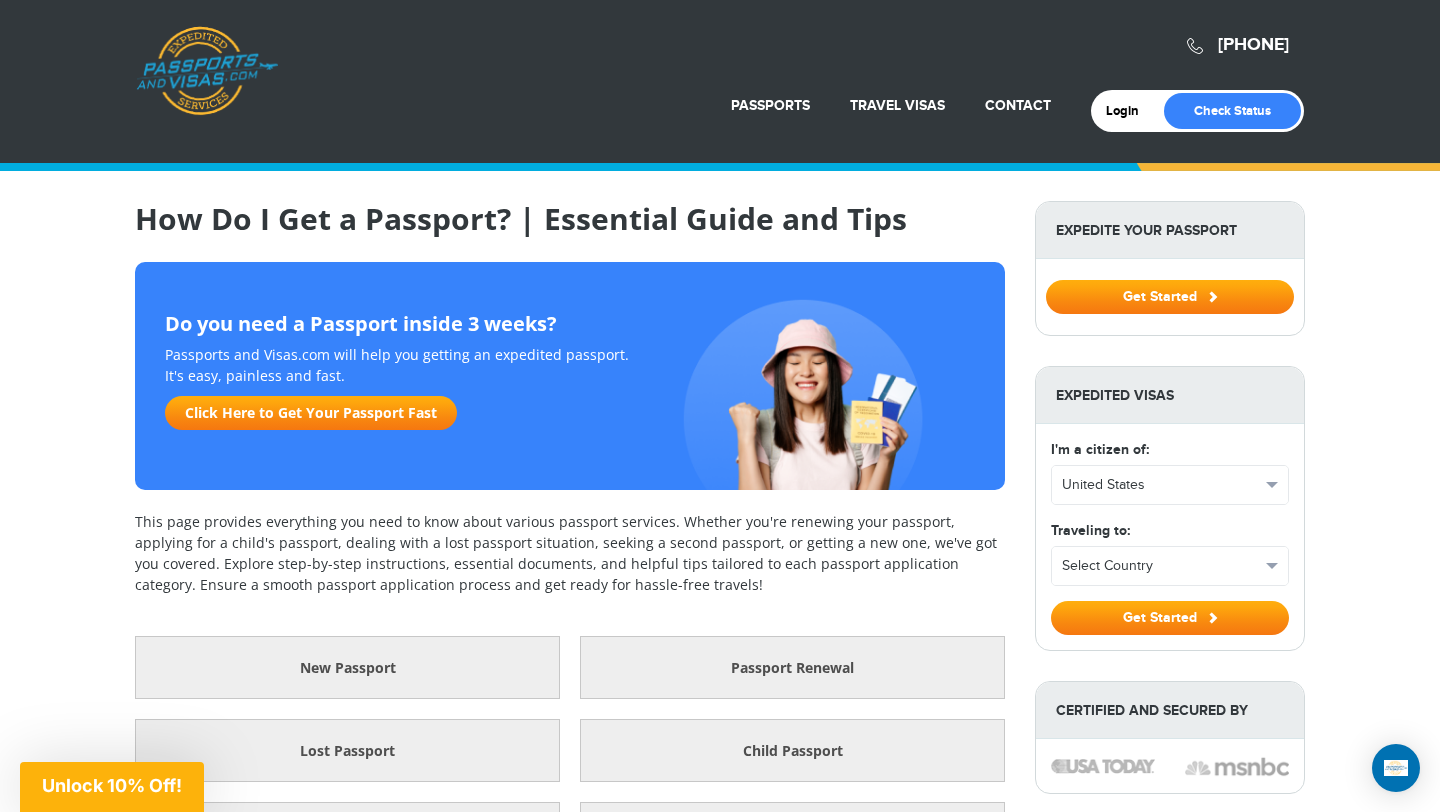 scroll, scrollTop: 0, scrollLeft: 0, axis: both 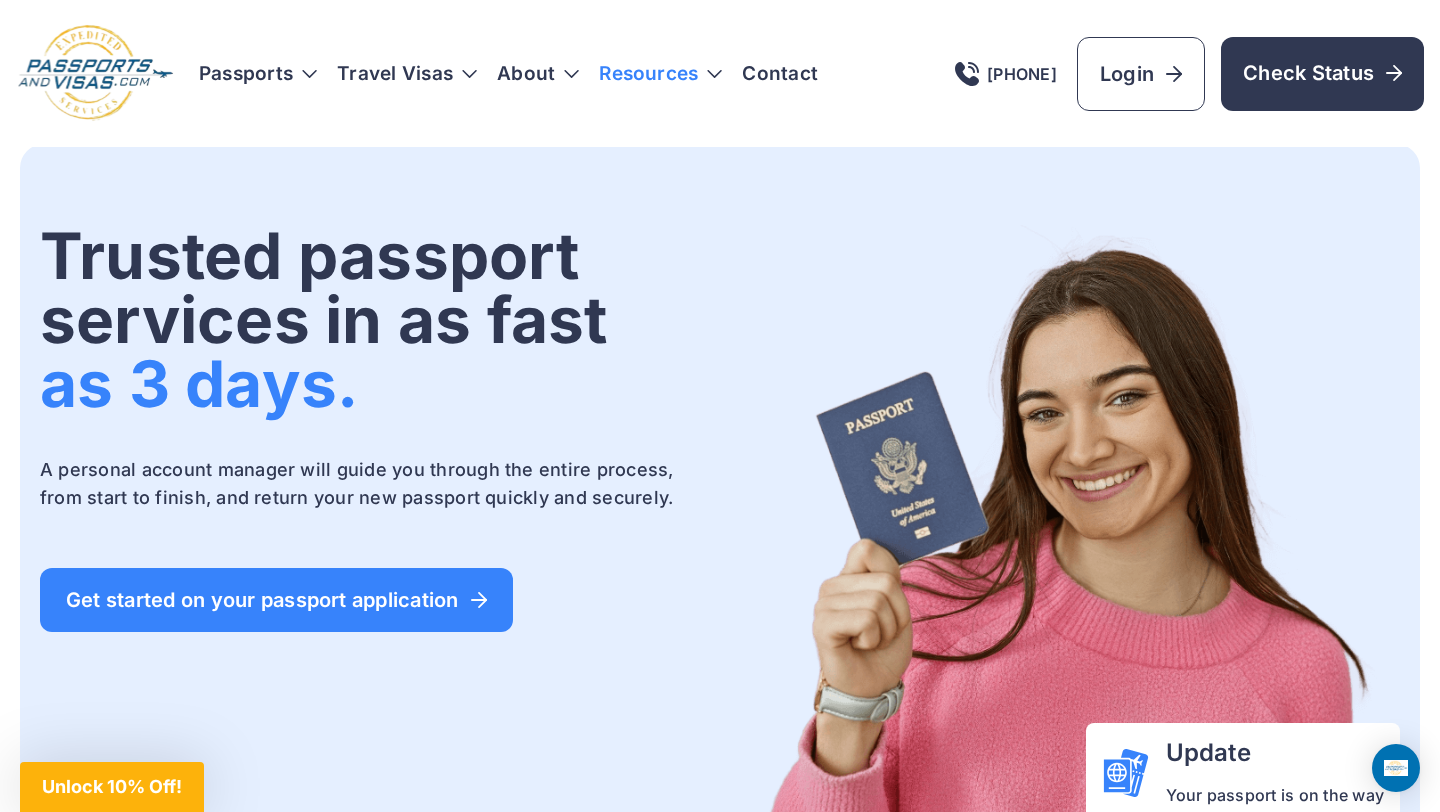 click on "Resources" at bounding box center (660, 74) 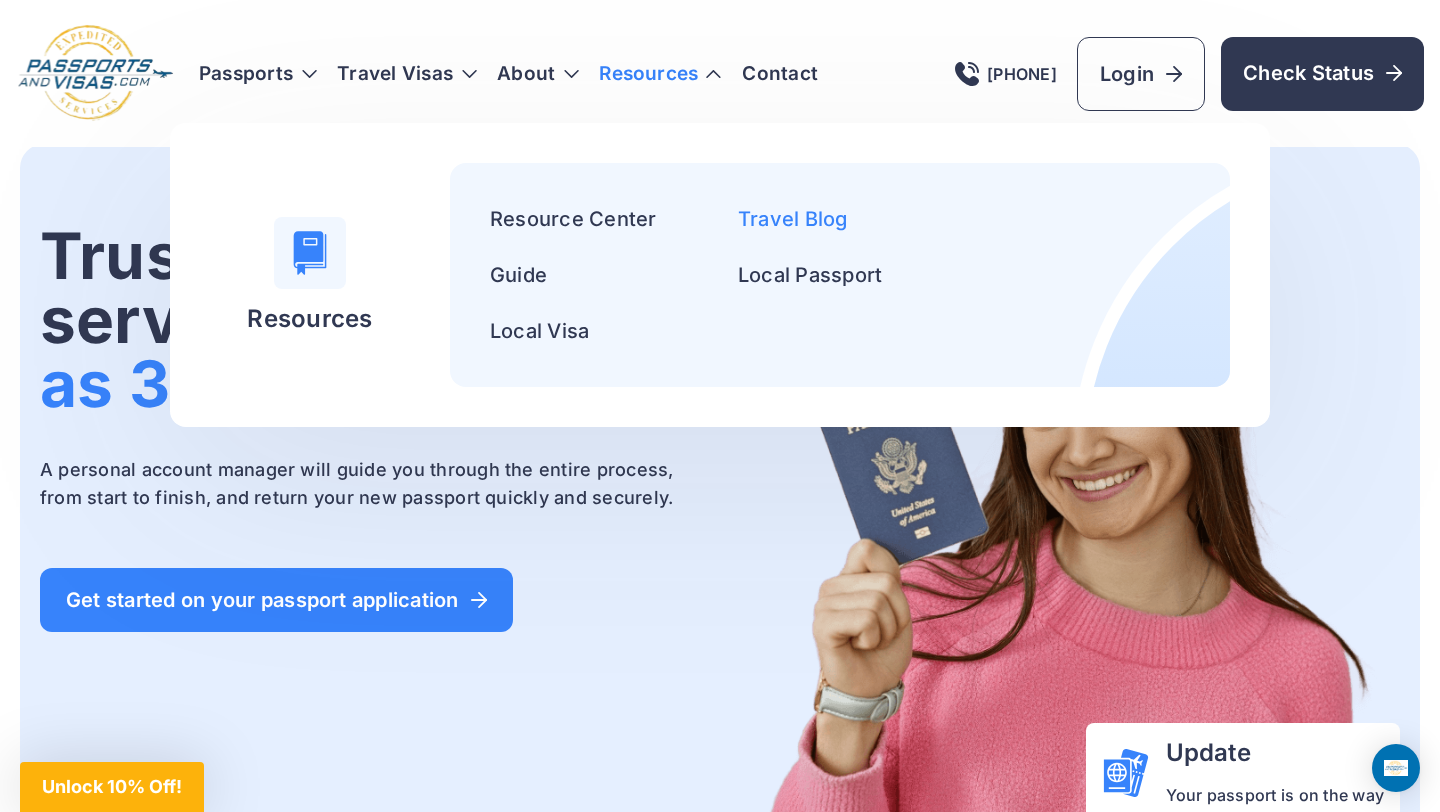 click on "Travel Blog" at bounding box center [793, 219] 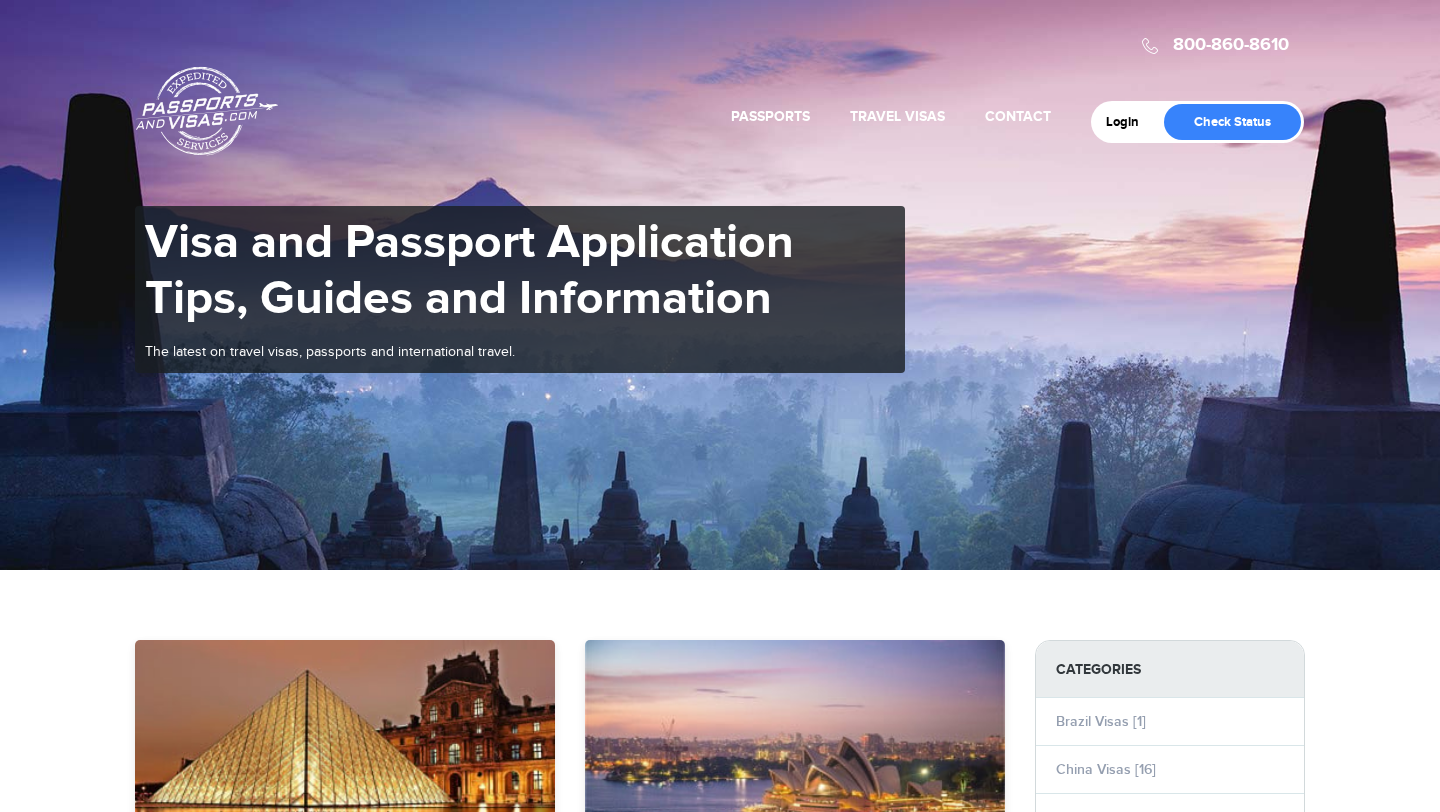 scroll, scrollTop: 0, scrollLeft: 0, axis: both 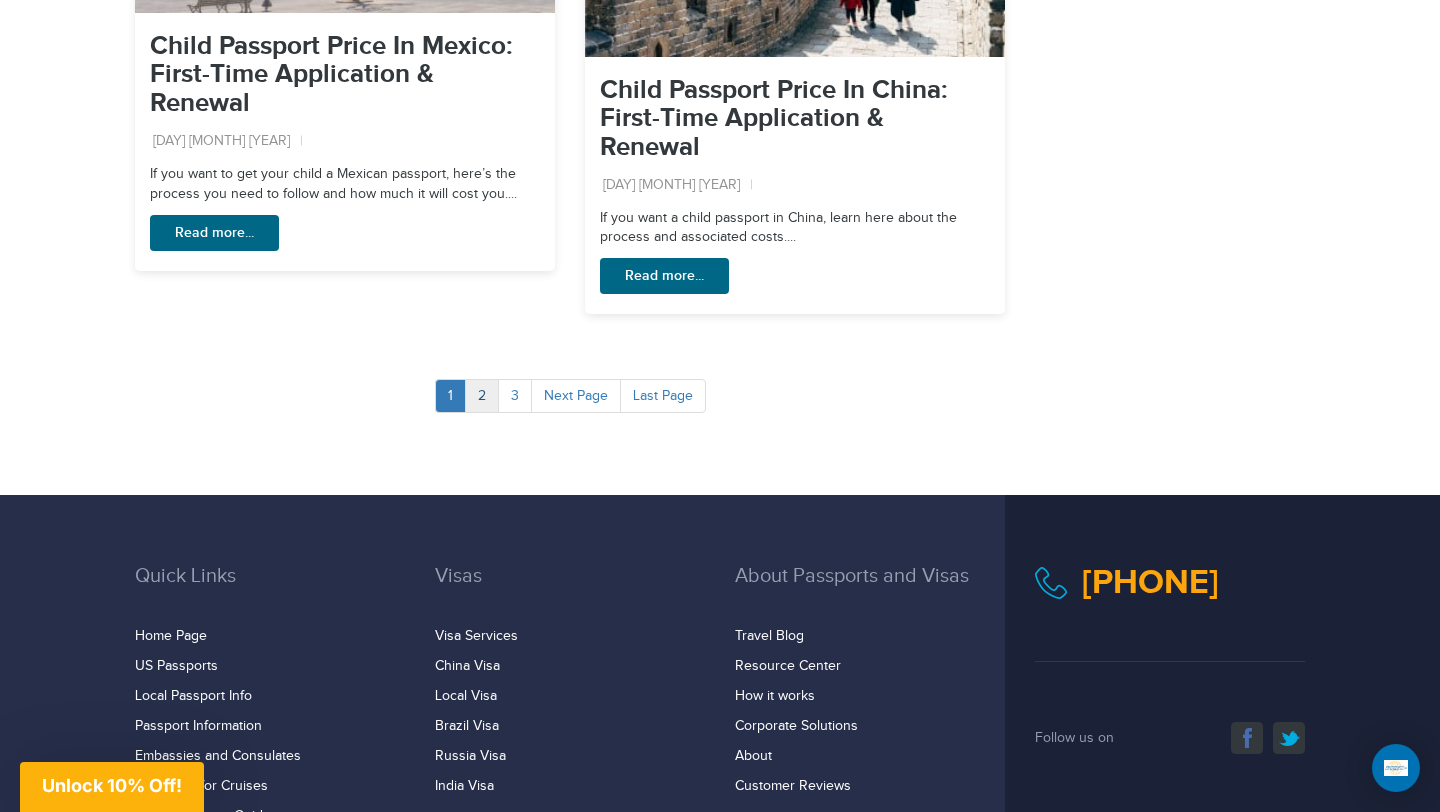click on "2" at bounding box center (482, 396) 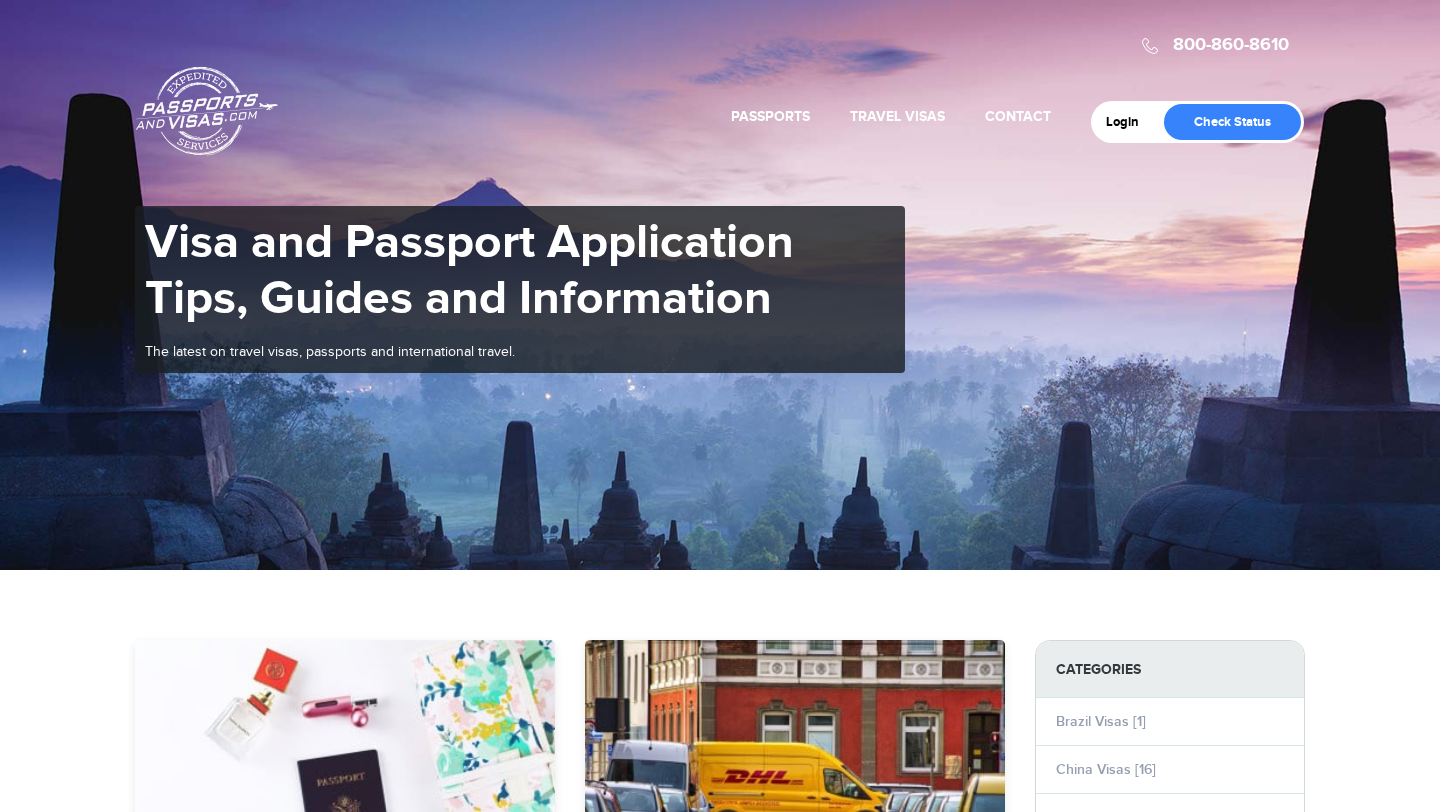 scroll, scrollTop: 0, scrollLeft: 0, axis: both 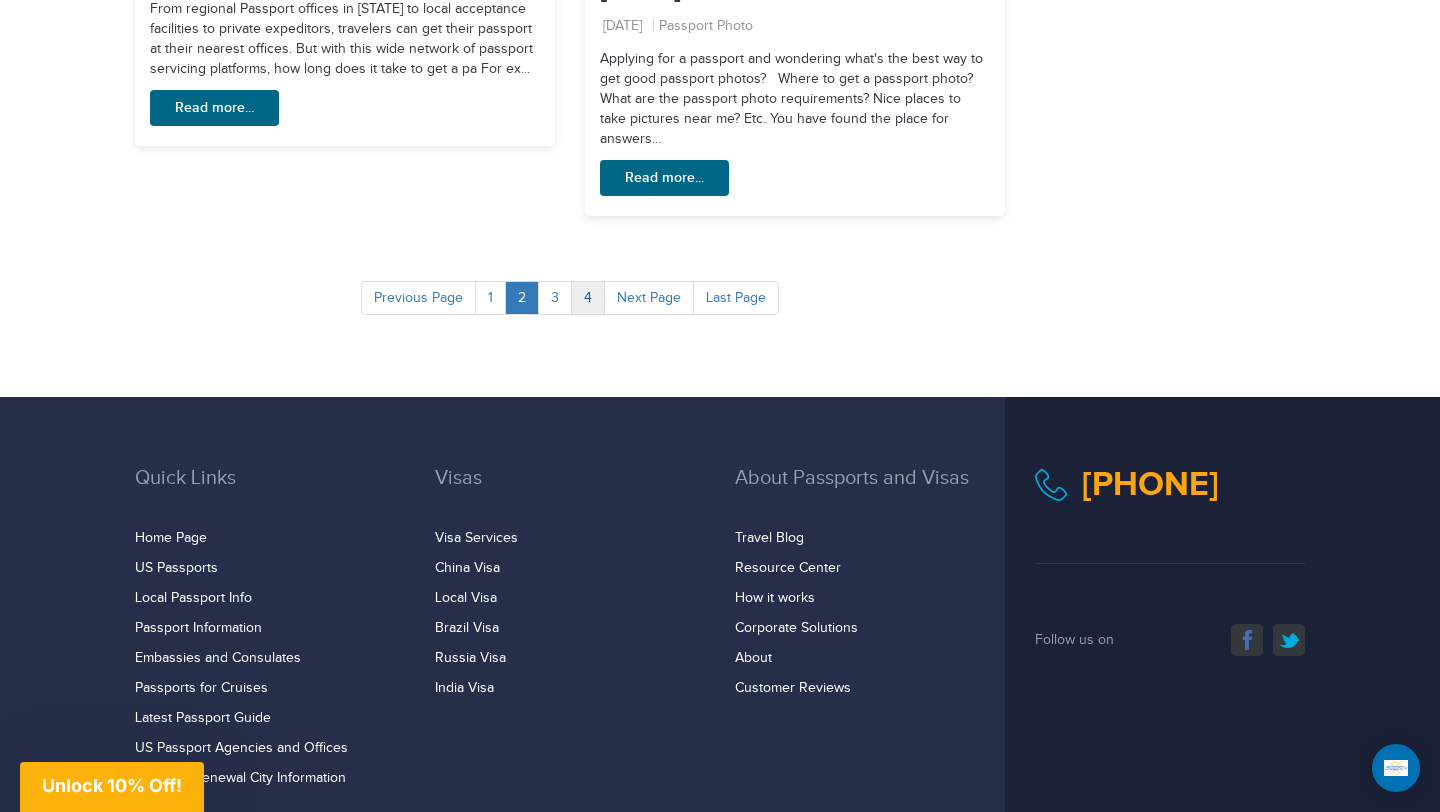 click on "4" at bounding box center (588, 298) 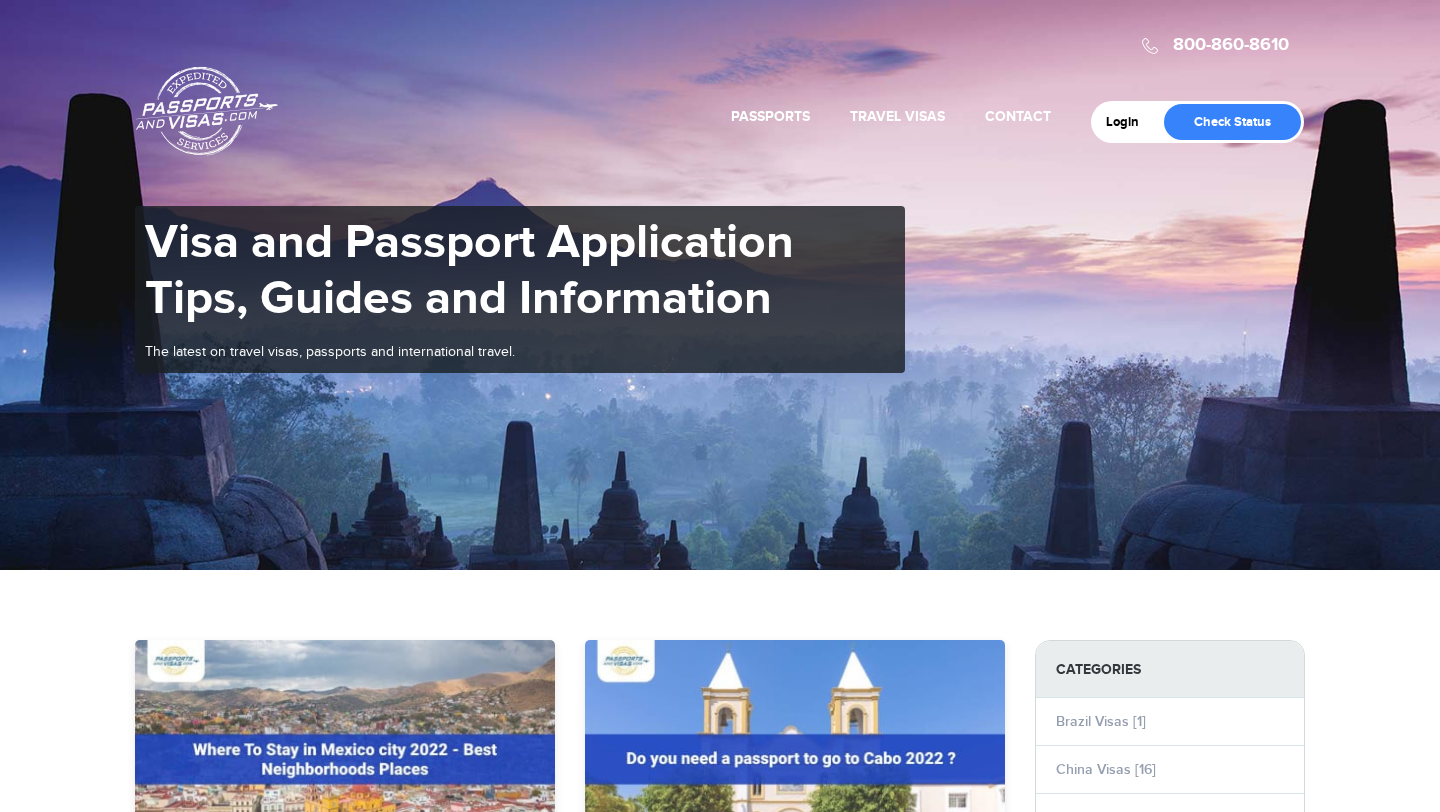 scroll, scrollTop: 606, scrollLeft: 0, axis: vertical 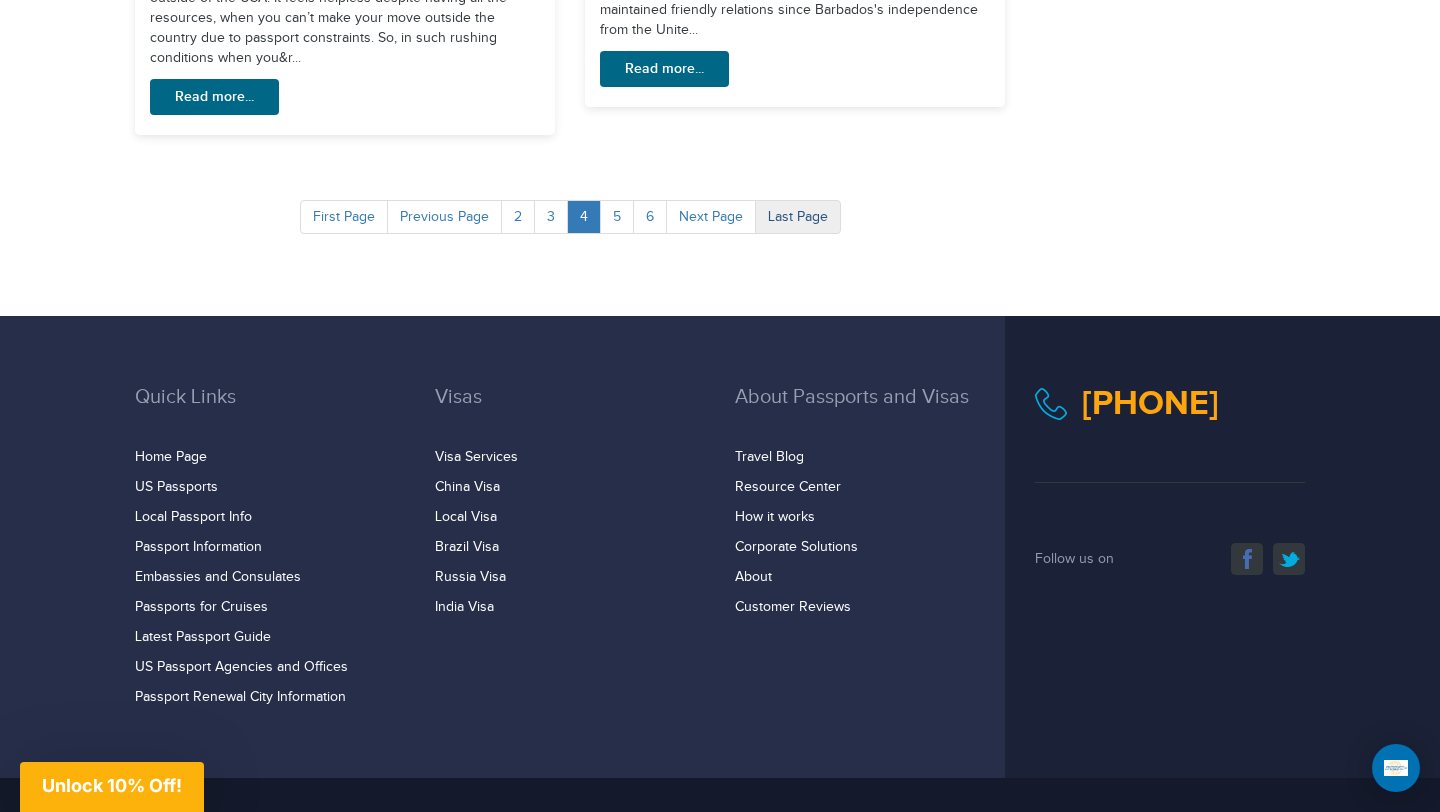 click on "Last Page" at bounding box center [798, 217] 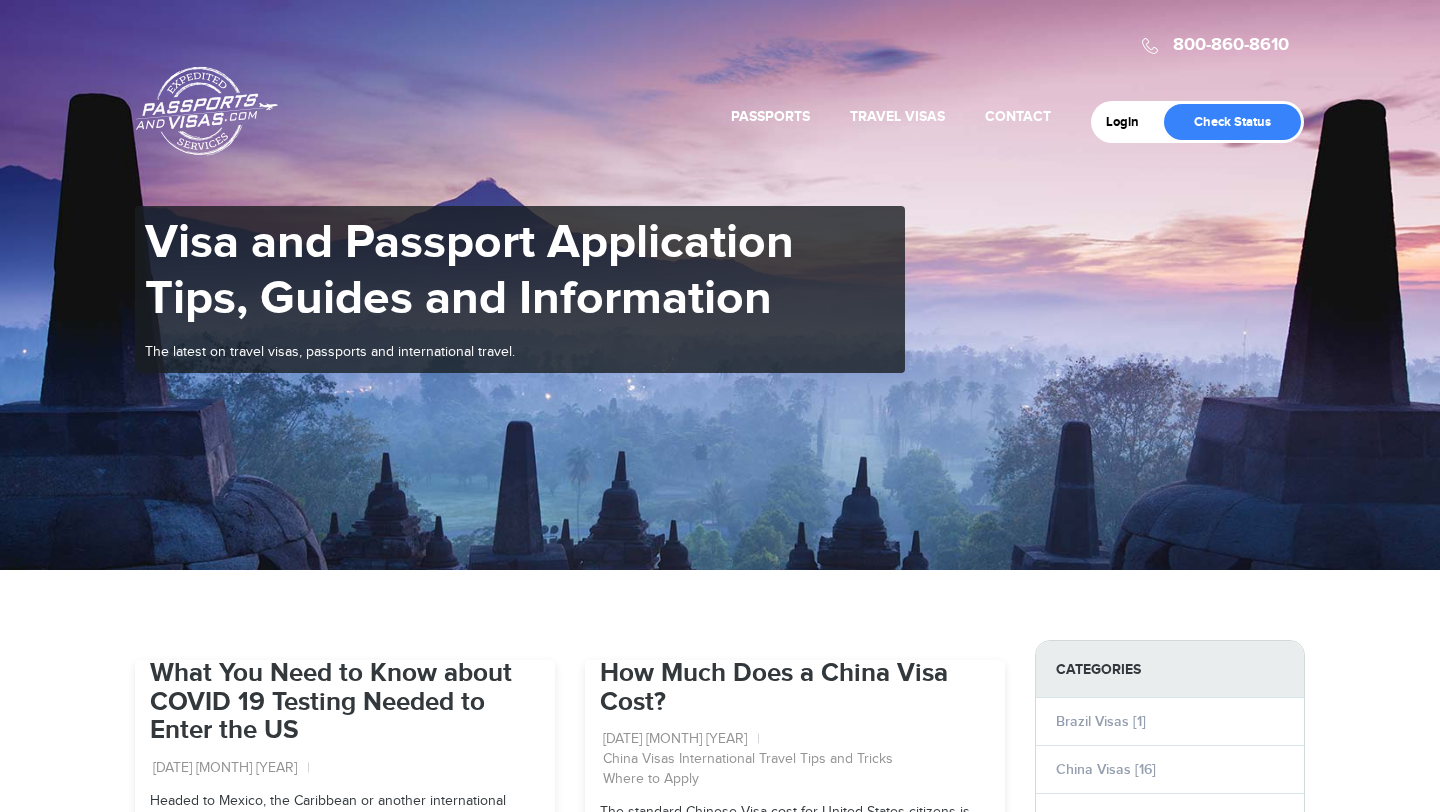 scroll, scrollTop: 0, scrollLeft: 0, axis: both 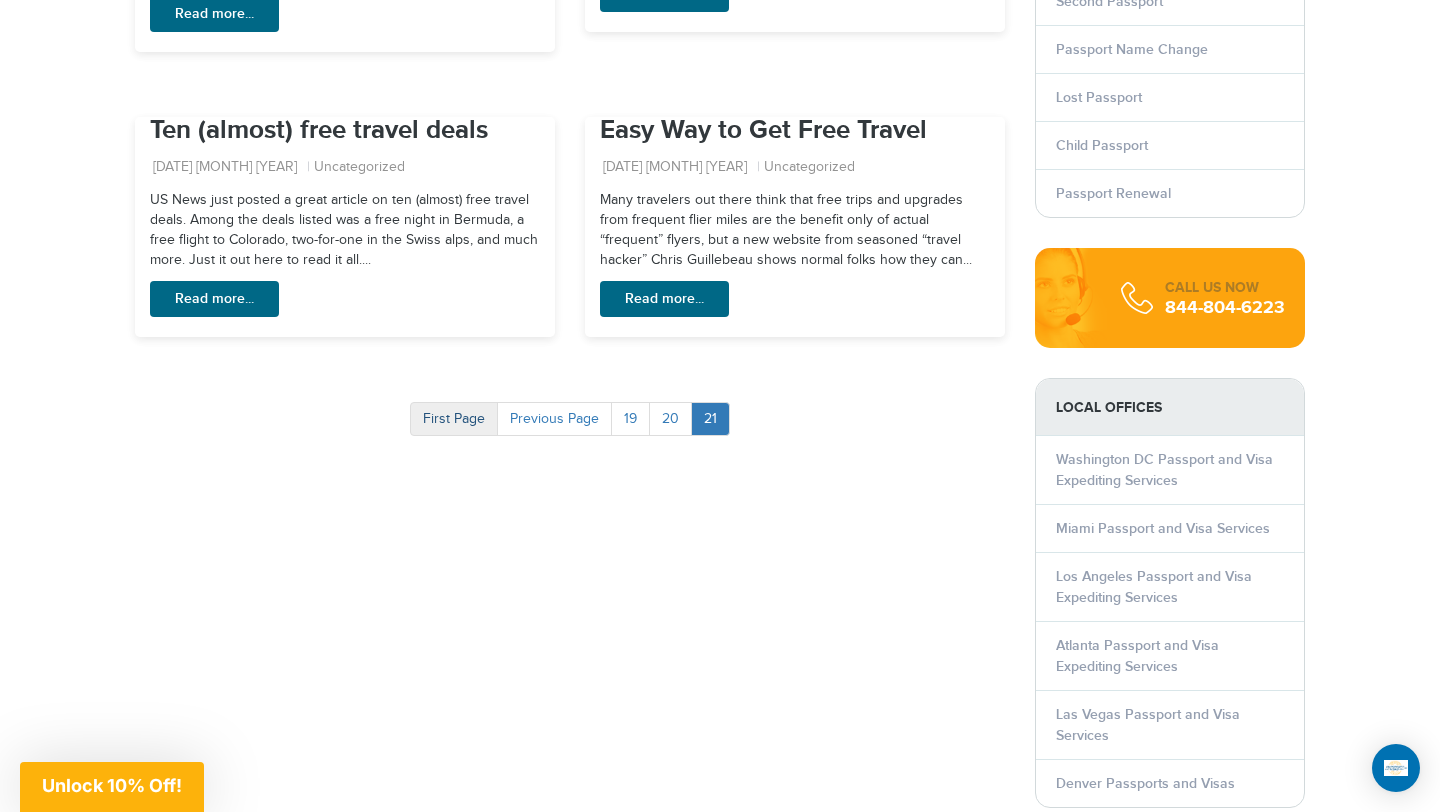 click on "First Page" at bounding box center [454, 419] 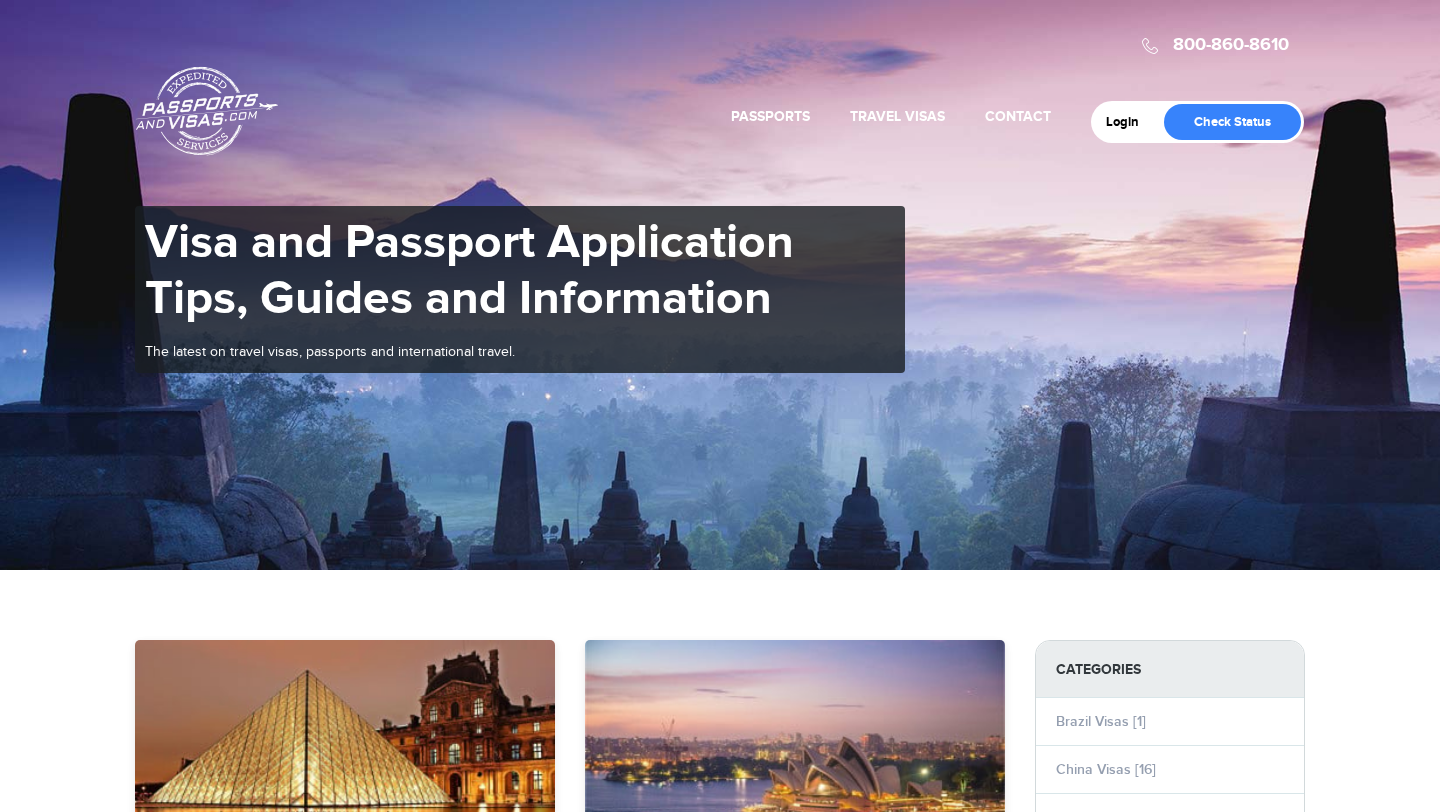 scroll, scrollTop: 0, scrollLeft: 0, axis: both 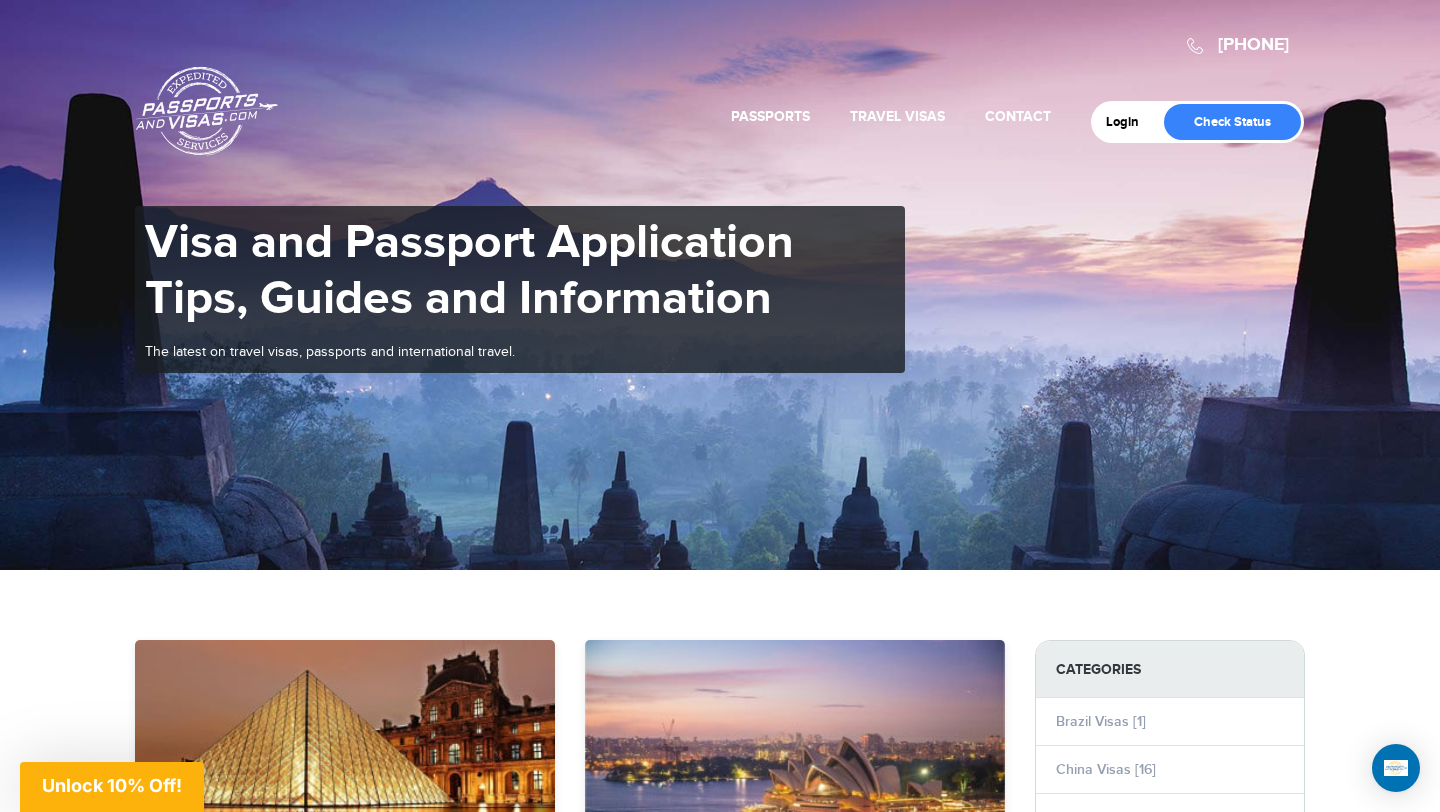 click on "Passports & Visas.com" at bounding box center [207, 111] 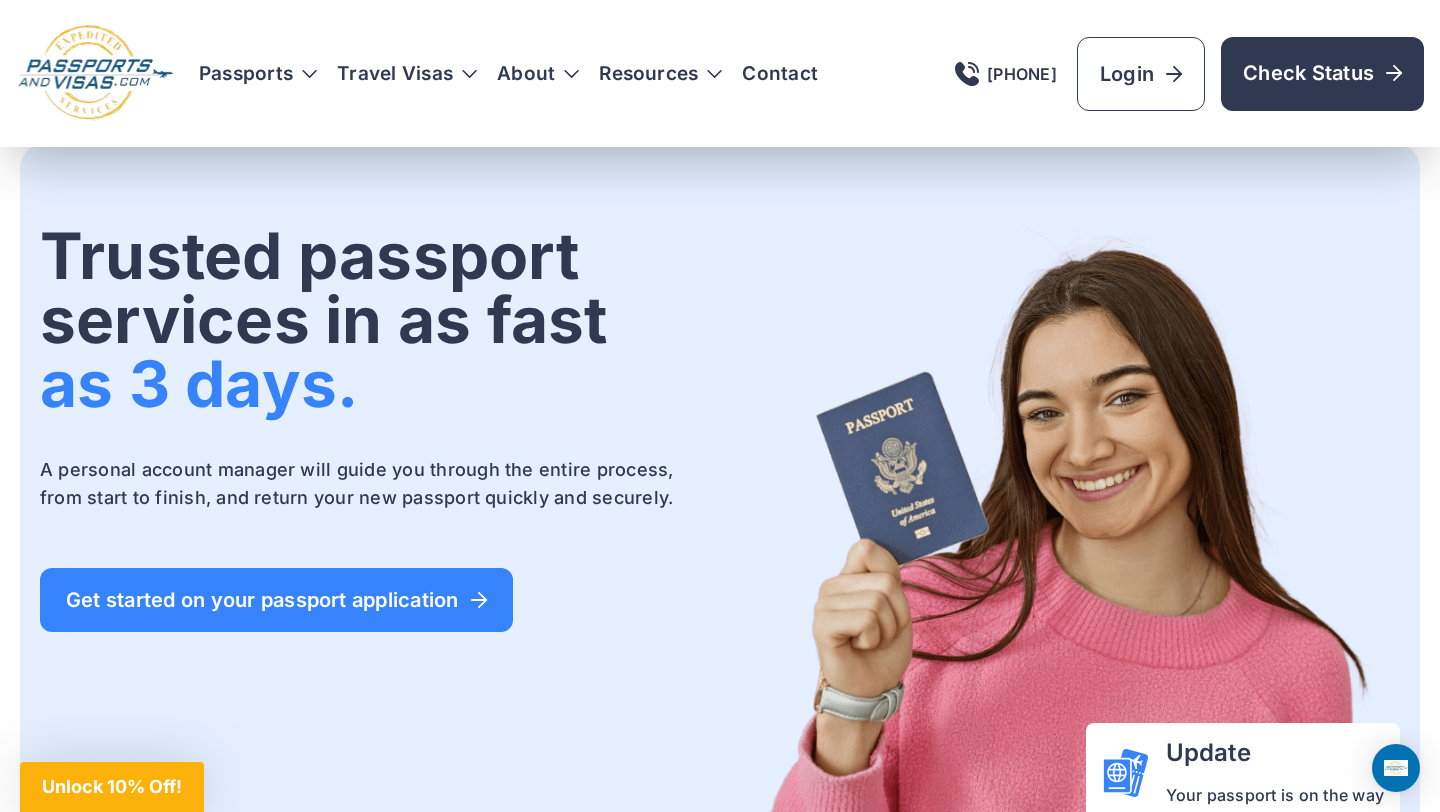 scroll, scrollTop: 797, scrollLeft: 0, axis: vertical 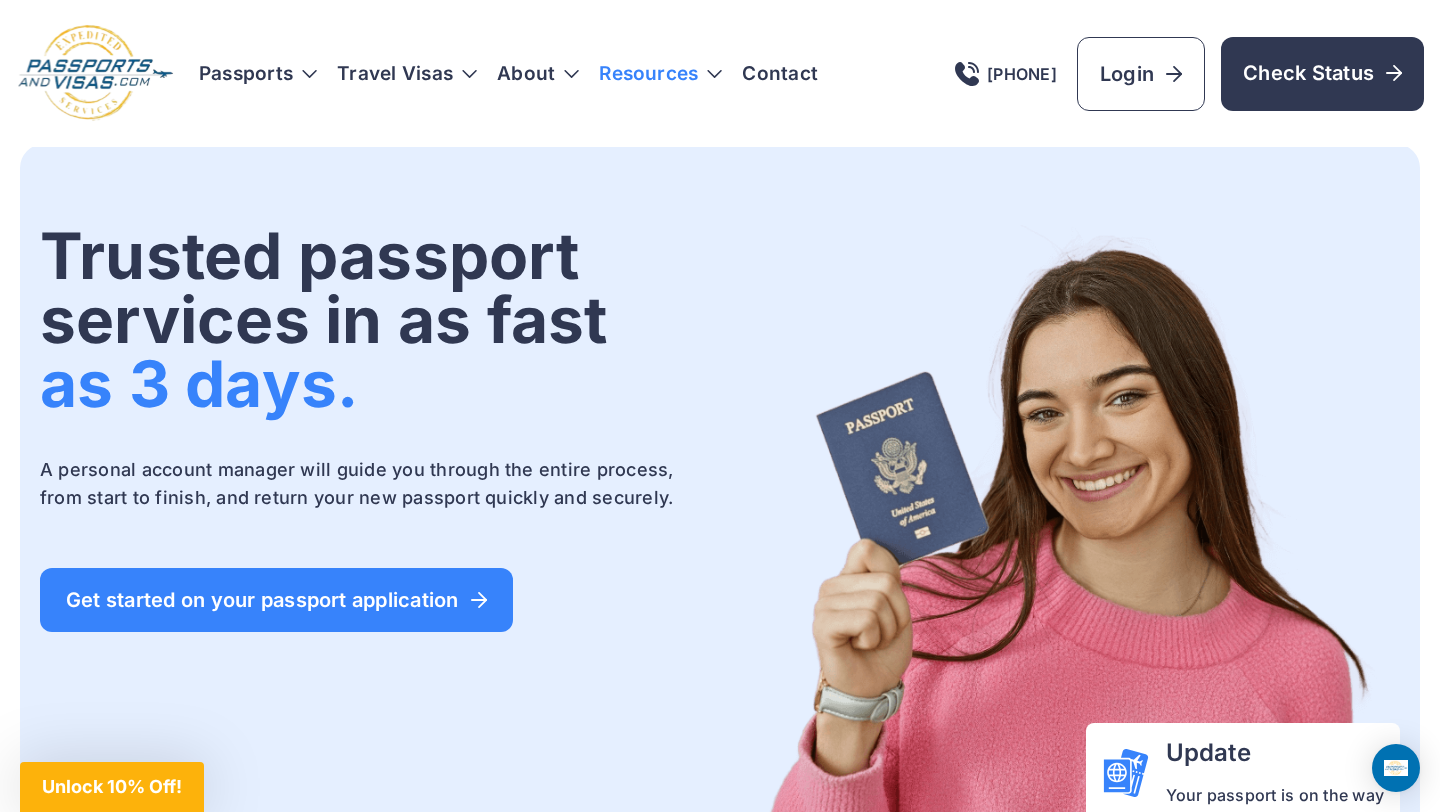 click on "Resources" at bounding box center [660, 74] 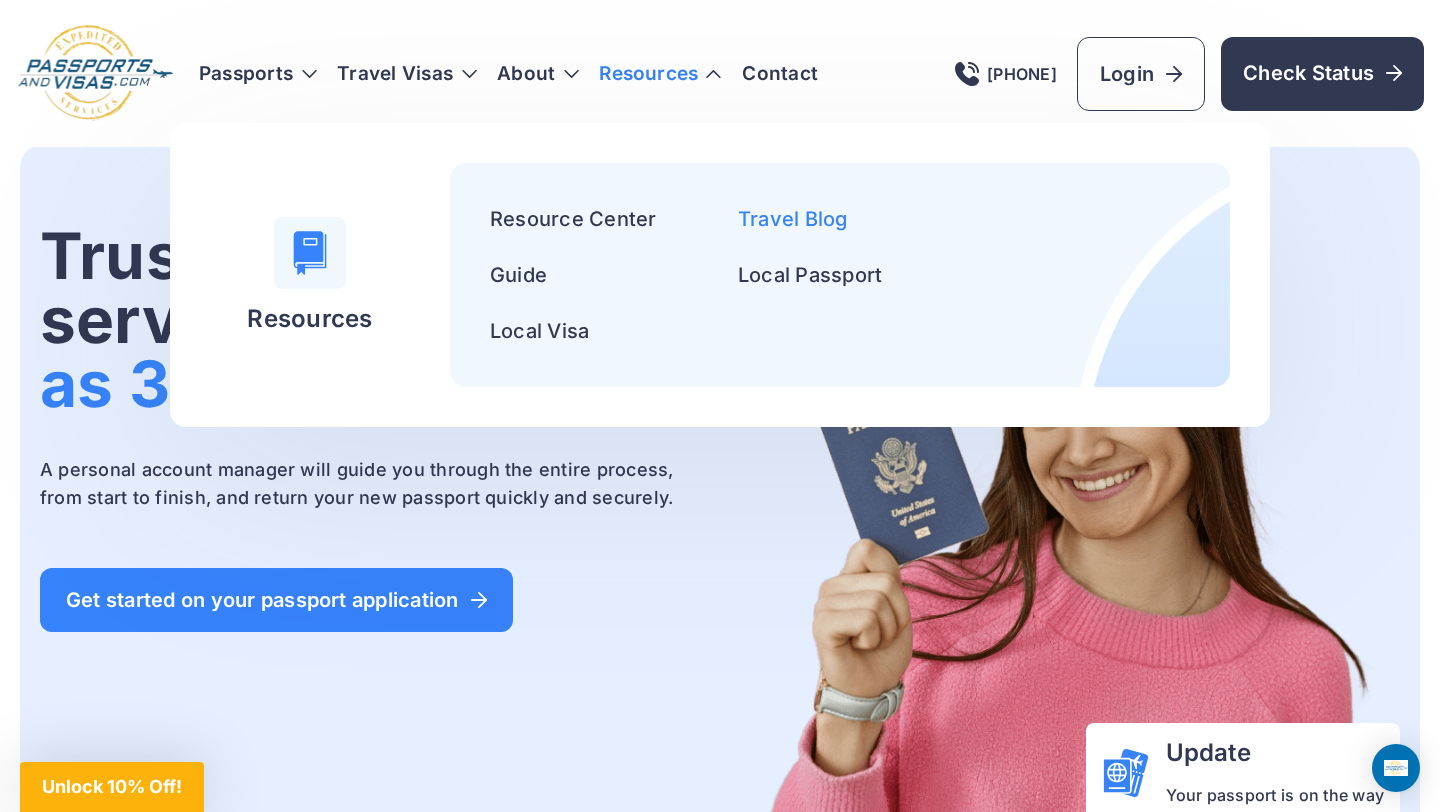 click on "Travel Blog" at bounding box center (793, 219) 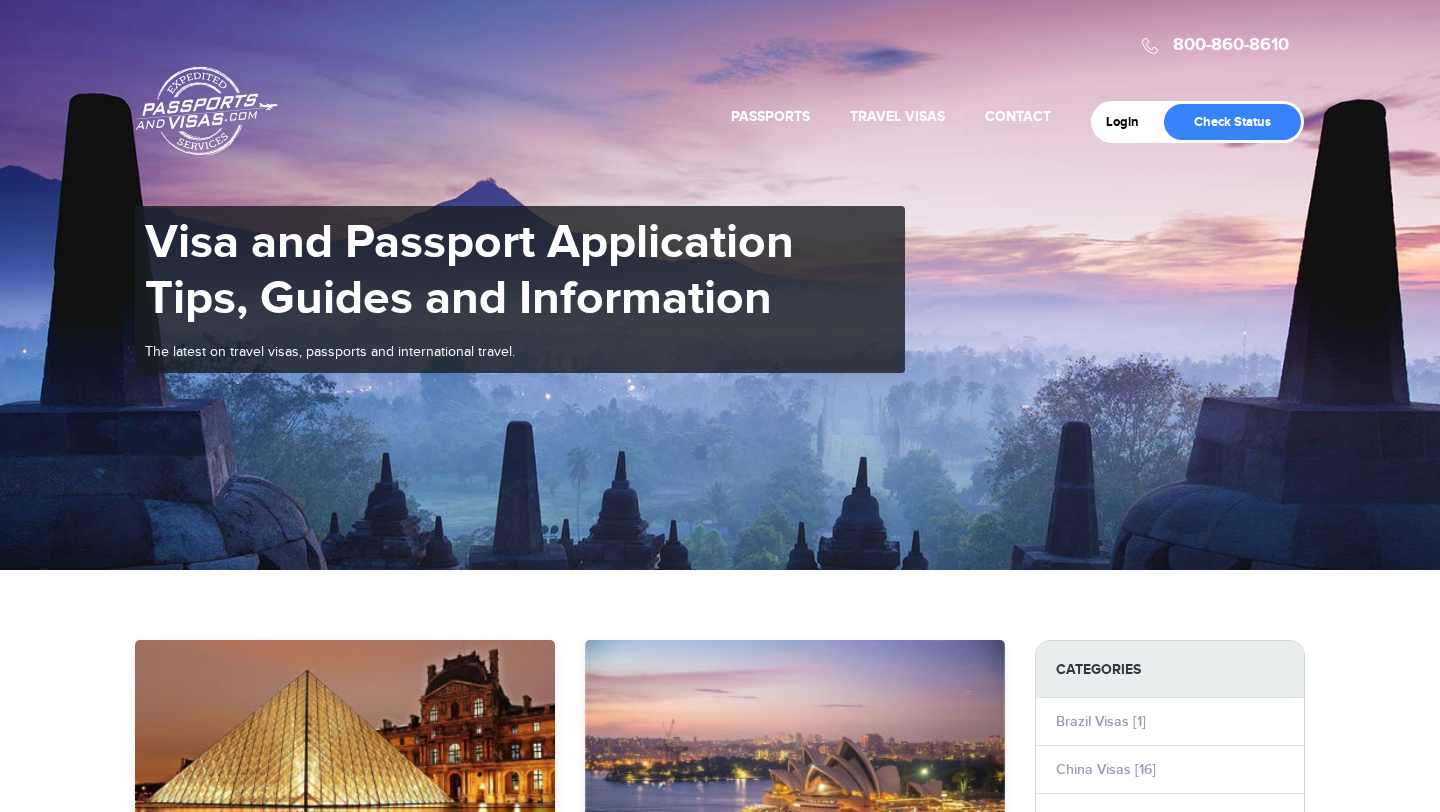 scroll, scrollTop: 0, scrollLeft: 0, axis: both 